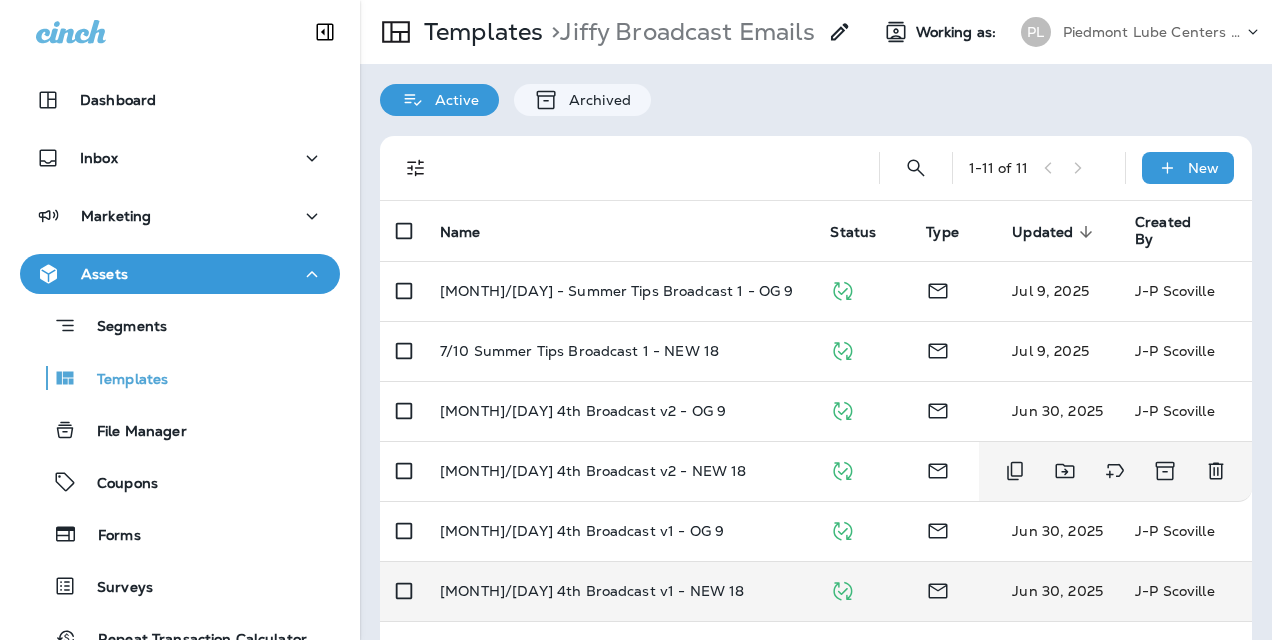 scroll, scrollTop: 0, scrollLeft: 0, axis: both 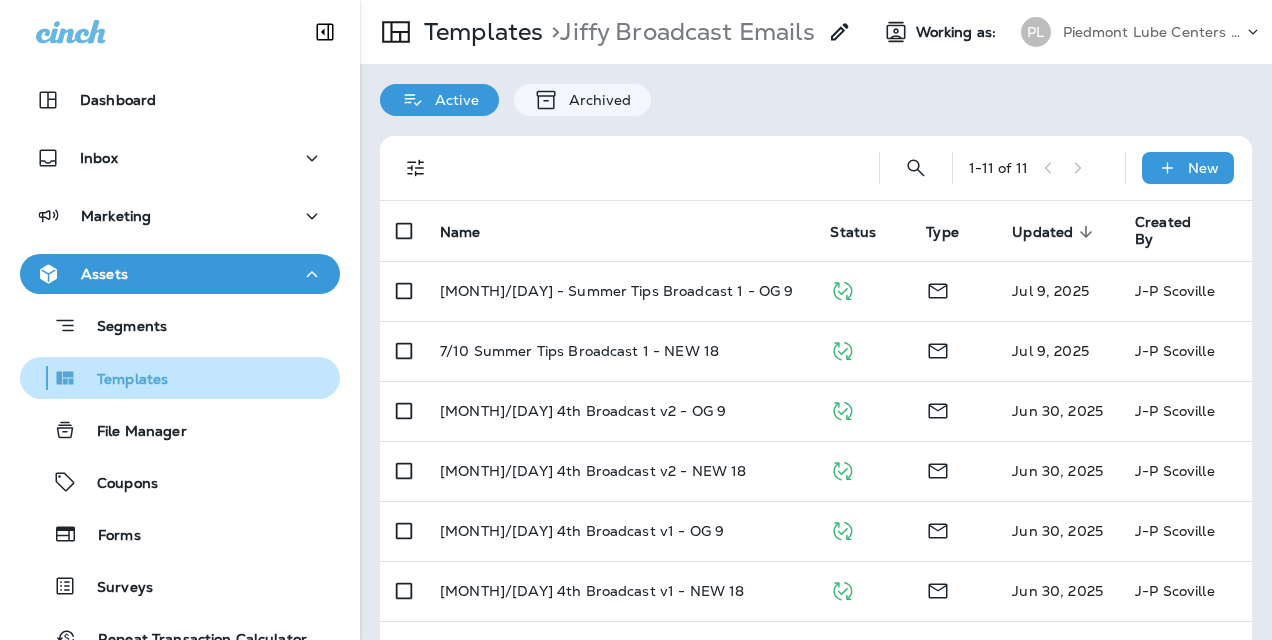 click on "Templates" at bounding box center (122, 380) 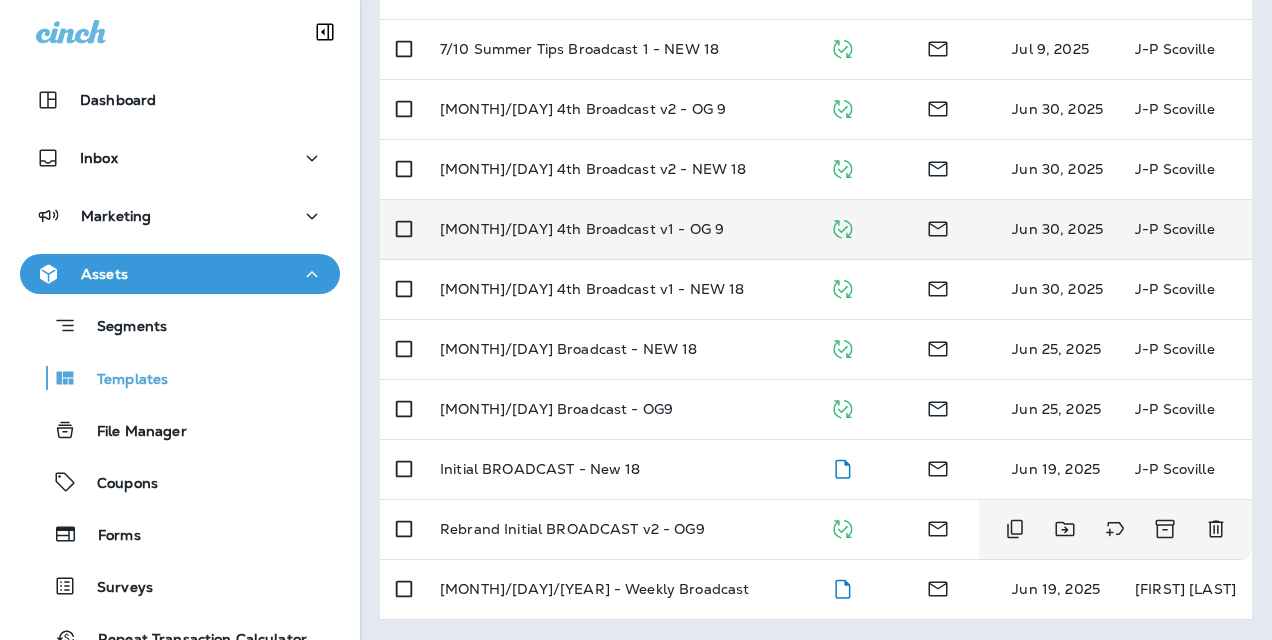 scroll, scrollTop: 316, scrollLeft: 0, axis: vertical 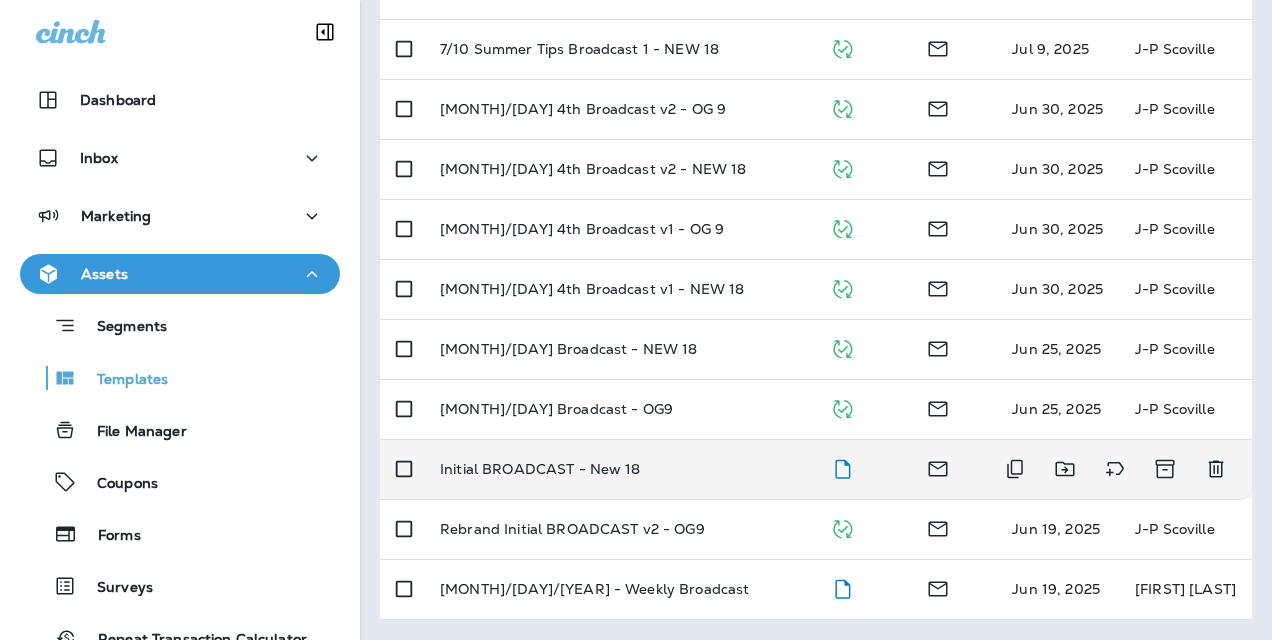 click on "Initial BROADCAST - New 18" at bounding box center (540, 469) 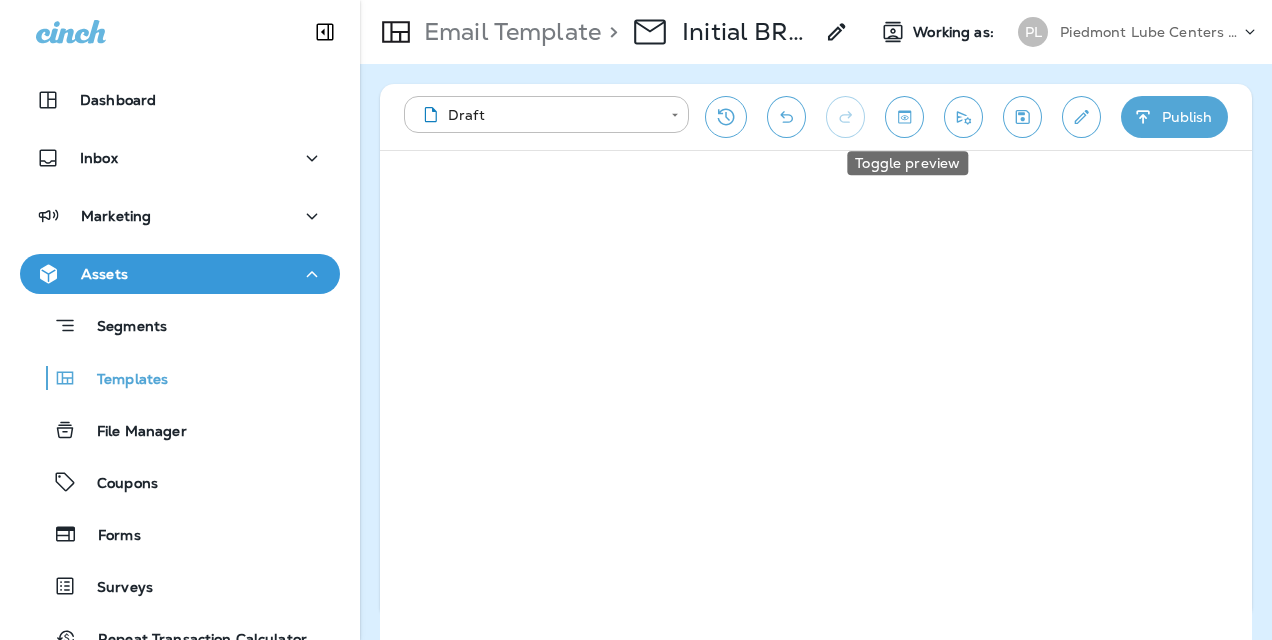 click 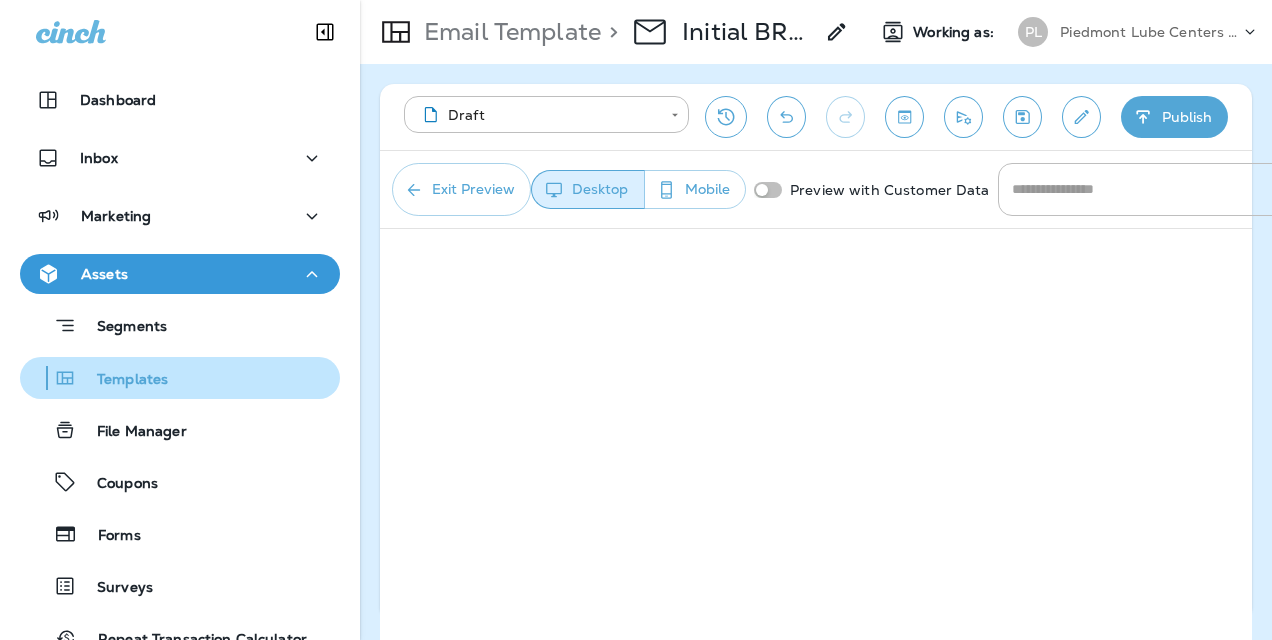 click on "Templates" at bounding box center (98, 378) 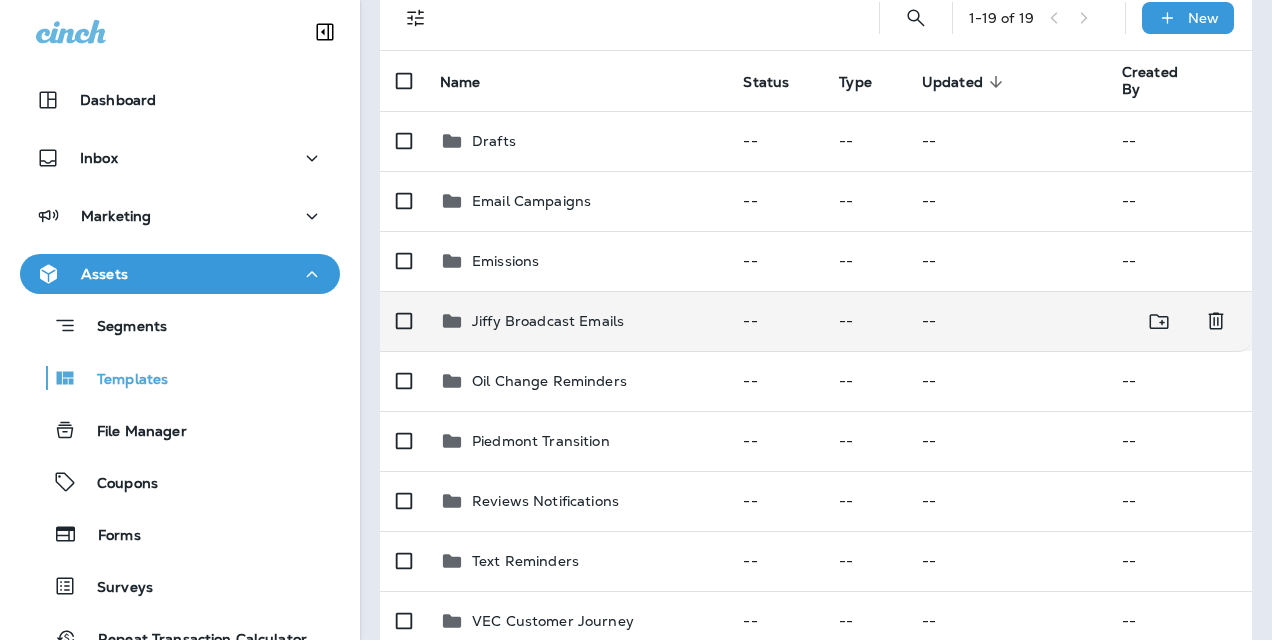 scroll, scrollTop: 200, scrollLeft: 0, axis: vertical 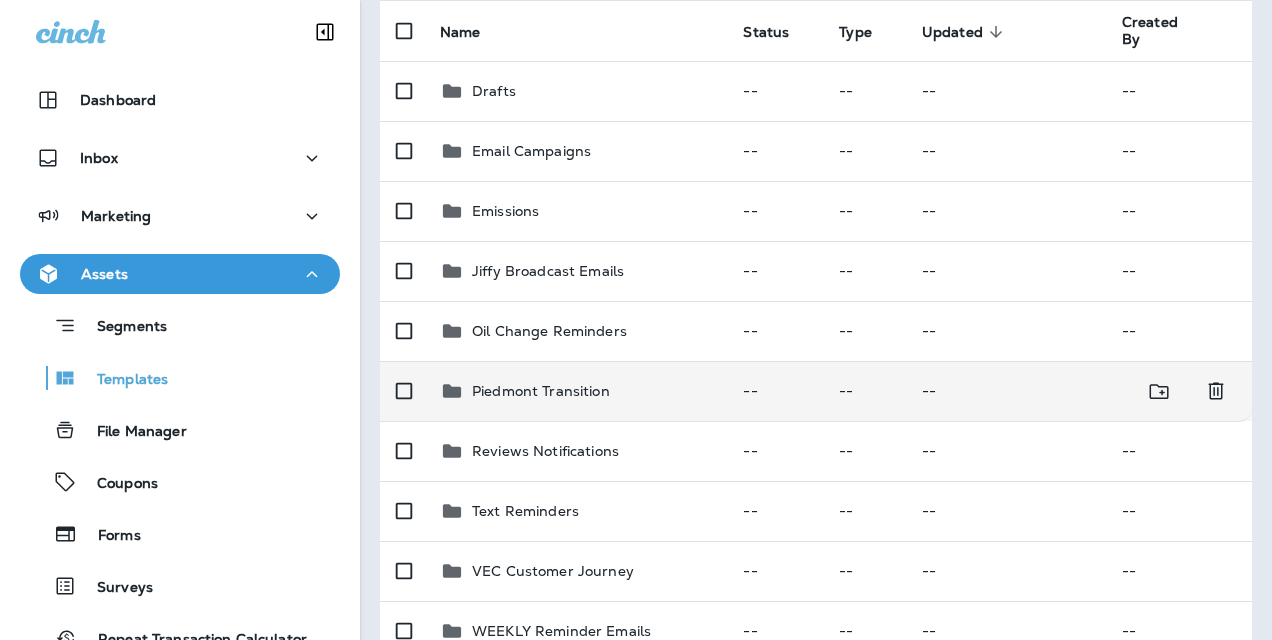 click on "Piedmont Transition" at bounding box center [541, 391] 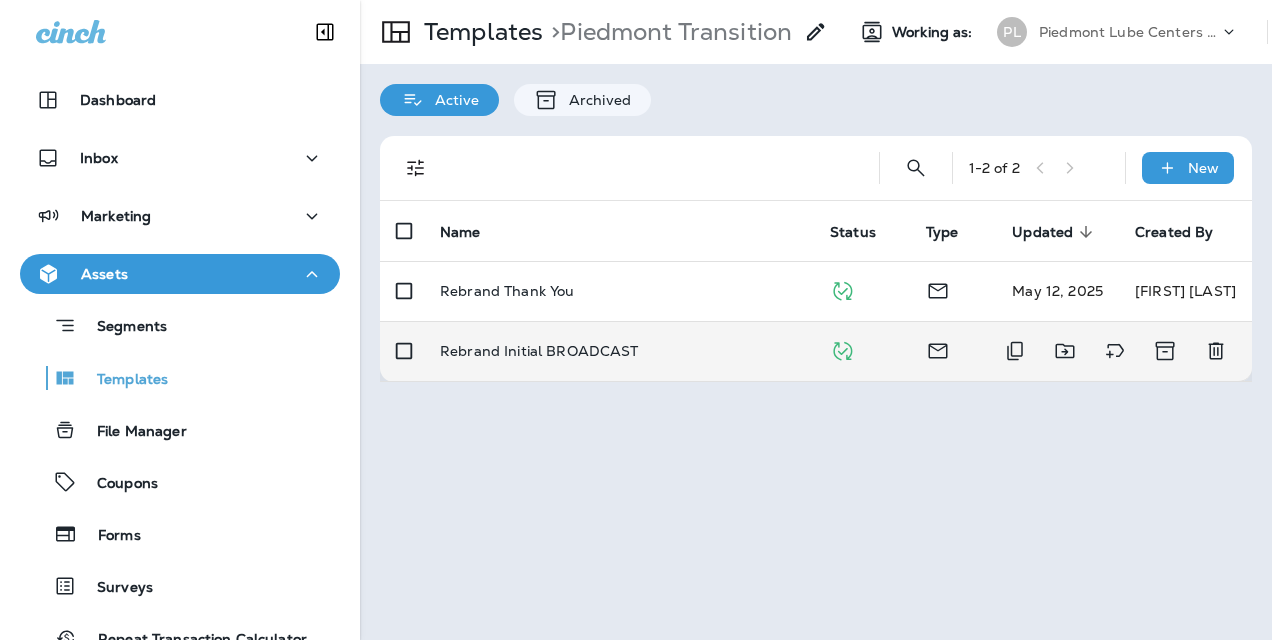 click on "Rebrand Initial BROADCAST" at bounding box center [539, 351] 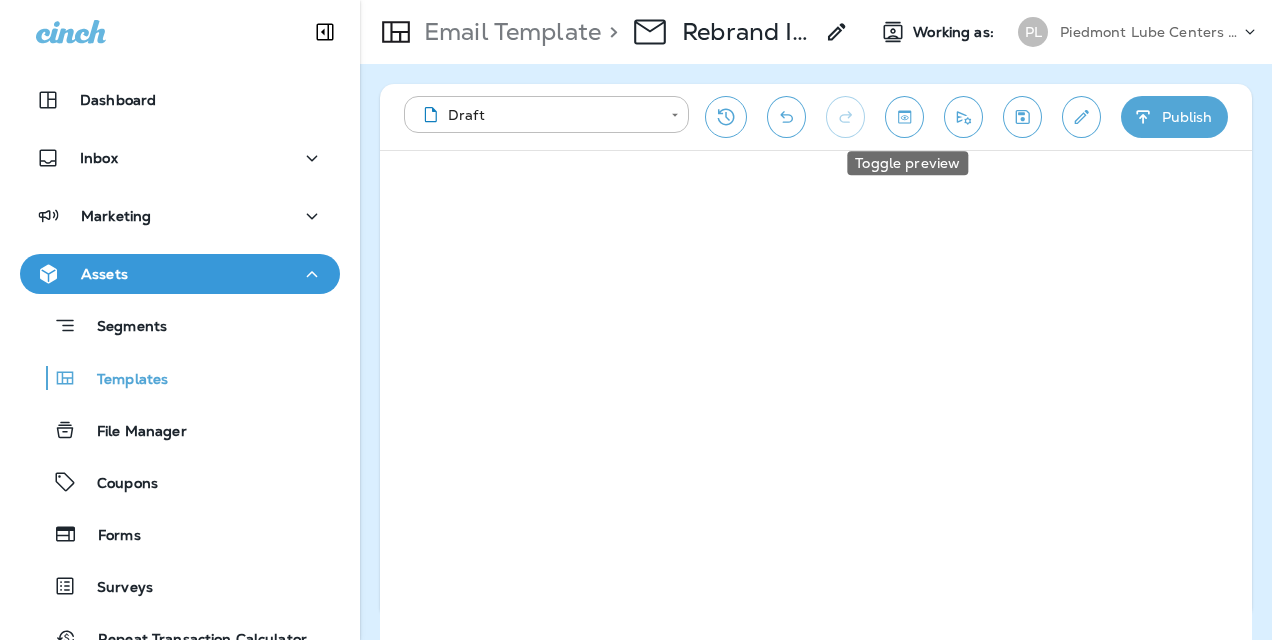 click 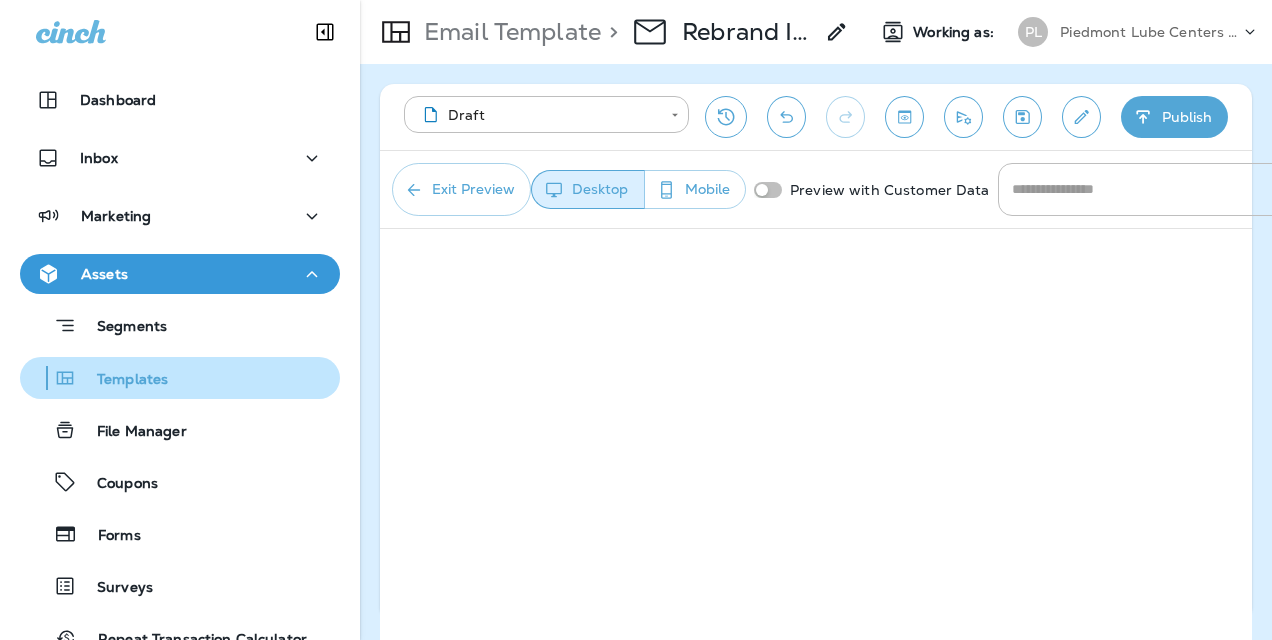 click on "Templates" at bounding box center [122, 380] 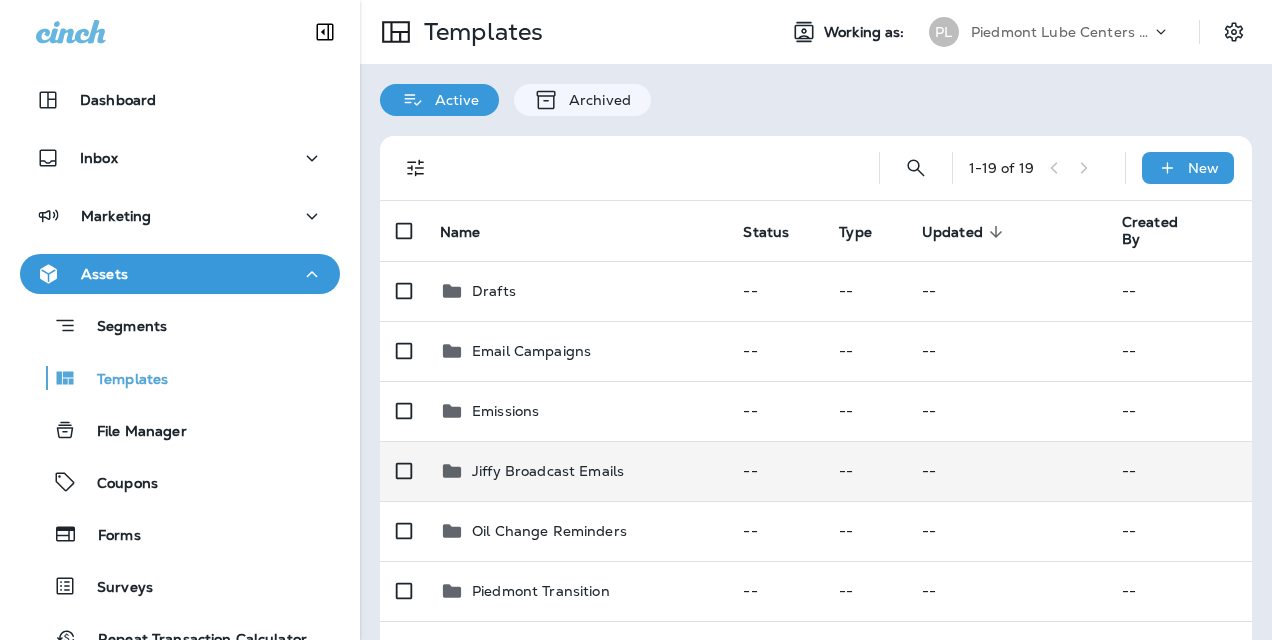 scroll, scrollTop: 100, scrollLeft: 0, axis: vertical 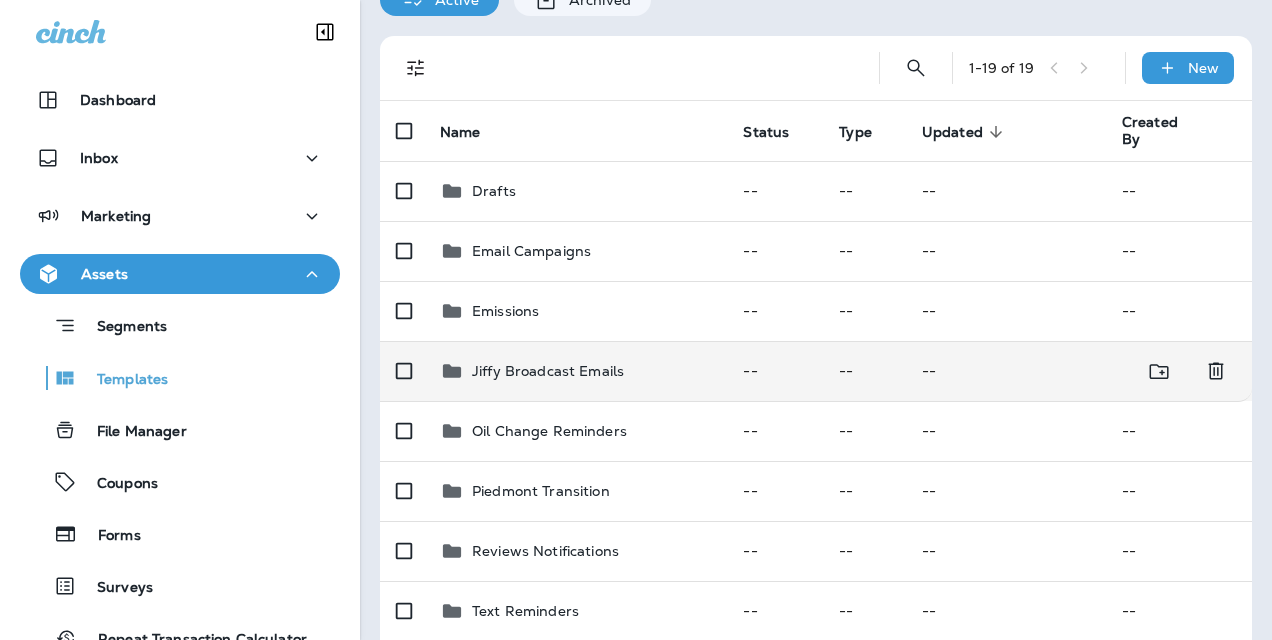 click on "Jiffy Broadcast Emails" at bounding box center (548, 371) 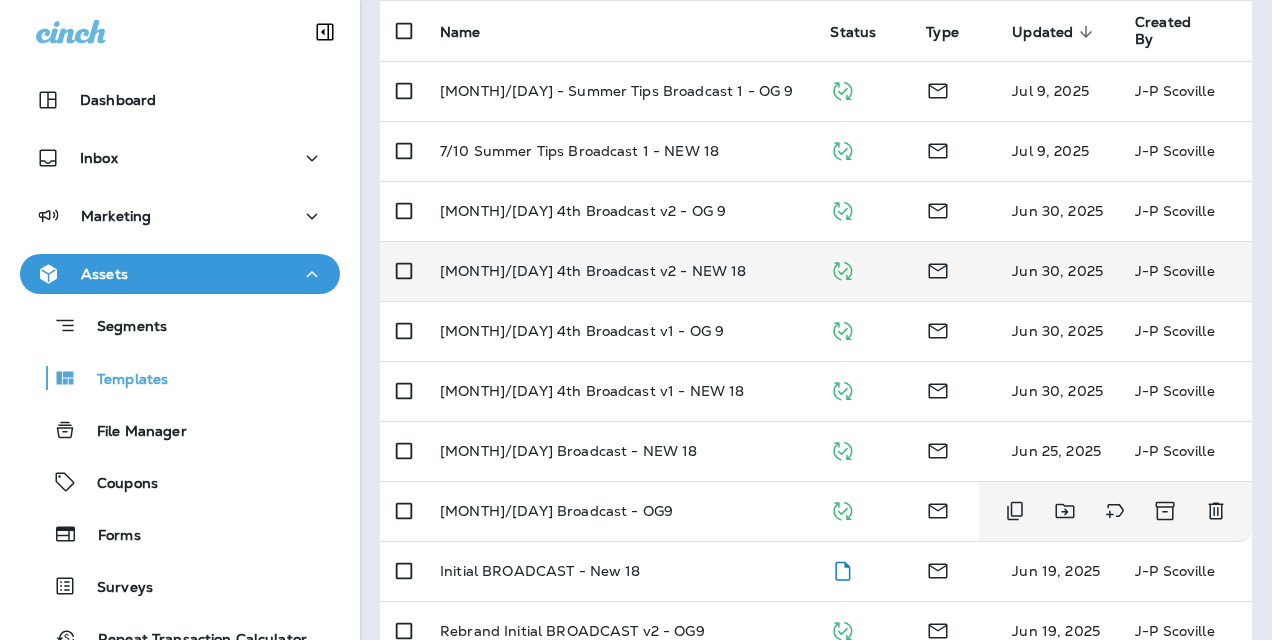 scroll, scrollTop: 300, scrollLeft: 0, axis: vertical 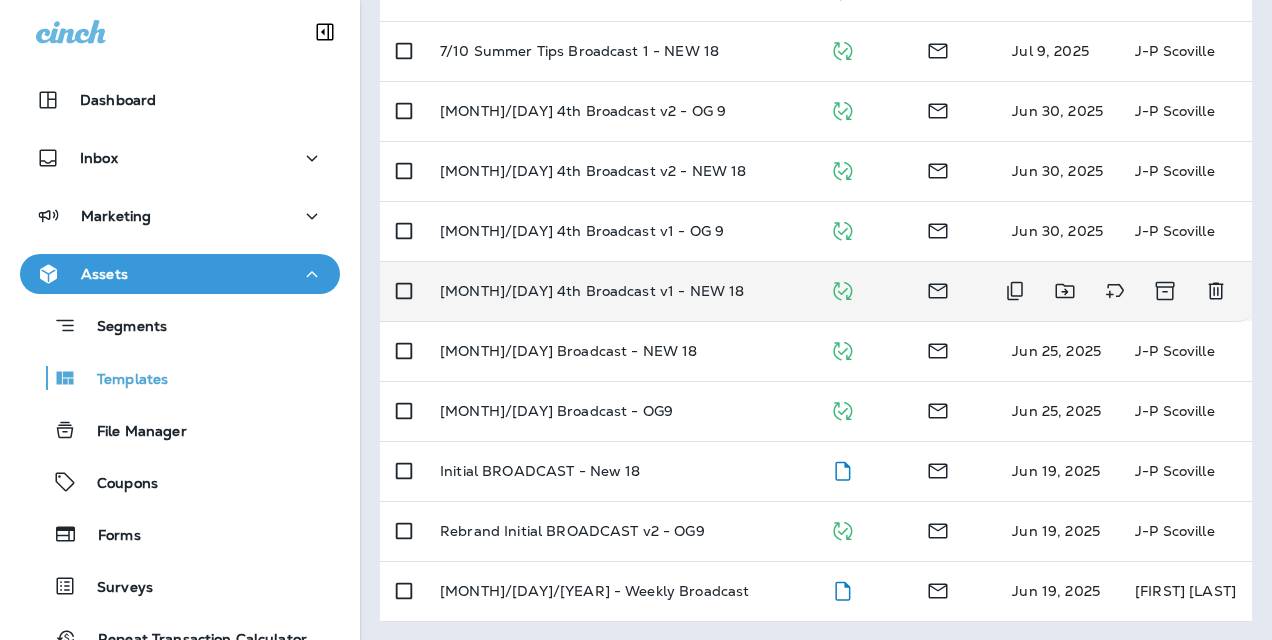 click on "[MONTH]/[DAY] 4th Broadcast v1 - NEW 18" at bounding box center [592, 291] 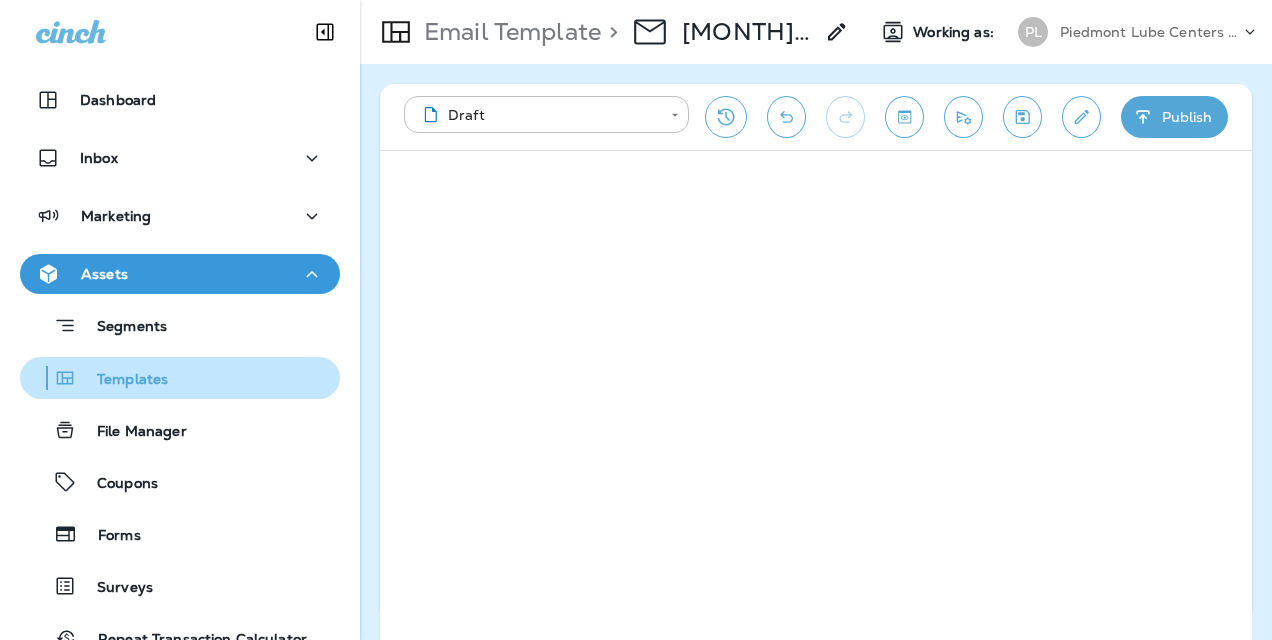 click on "Templates" at bounding box center (122, 380) 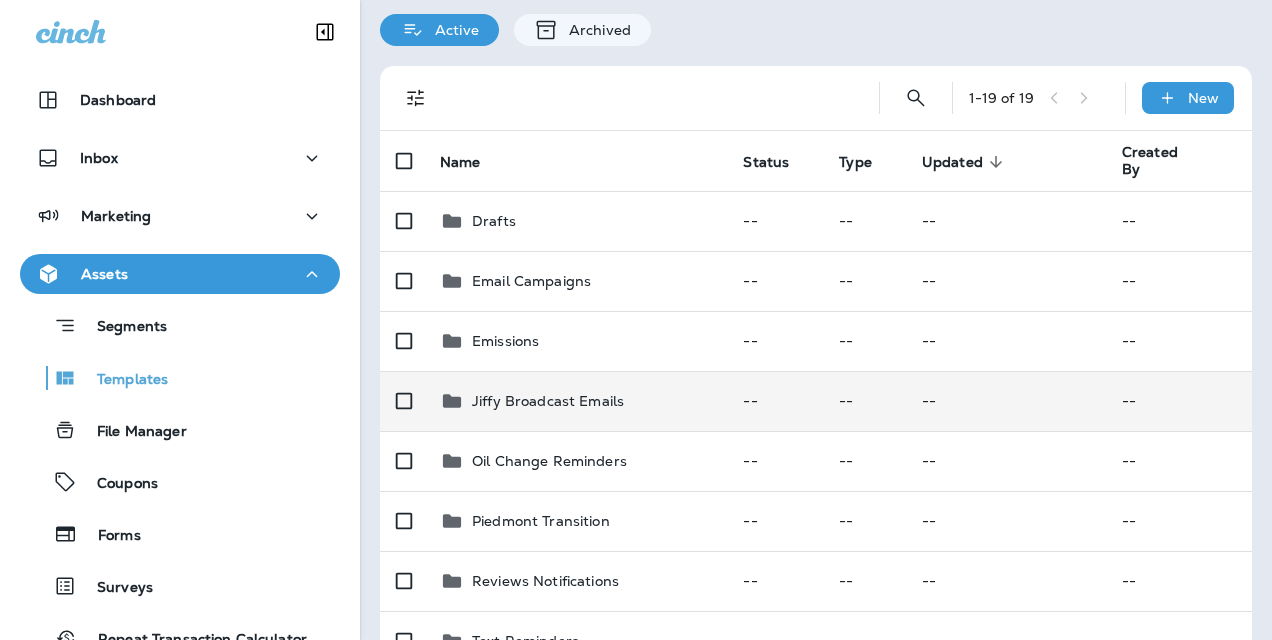 scroll, scrollTop: 100, scrollLeft: 0, axis: vertical 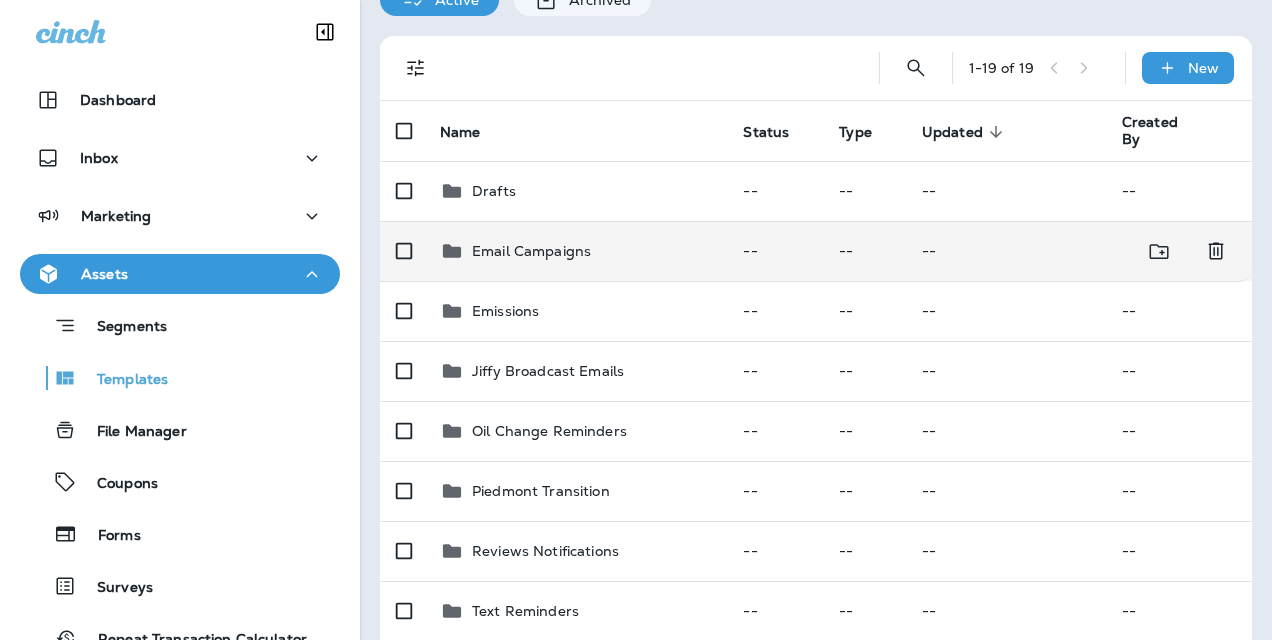 click on "Email Campaigns" at bounding box center [531, 251] 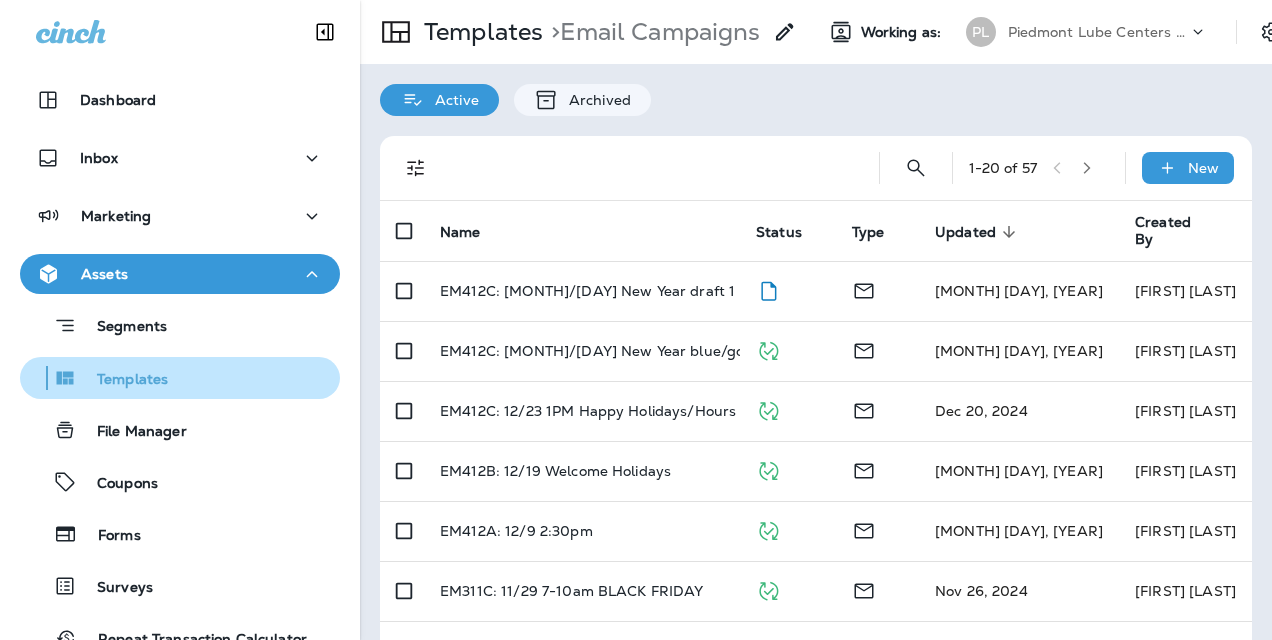 click on "Templates" at bounding box center (122, 380) 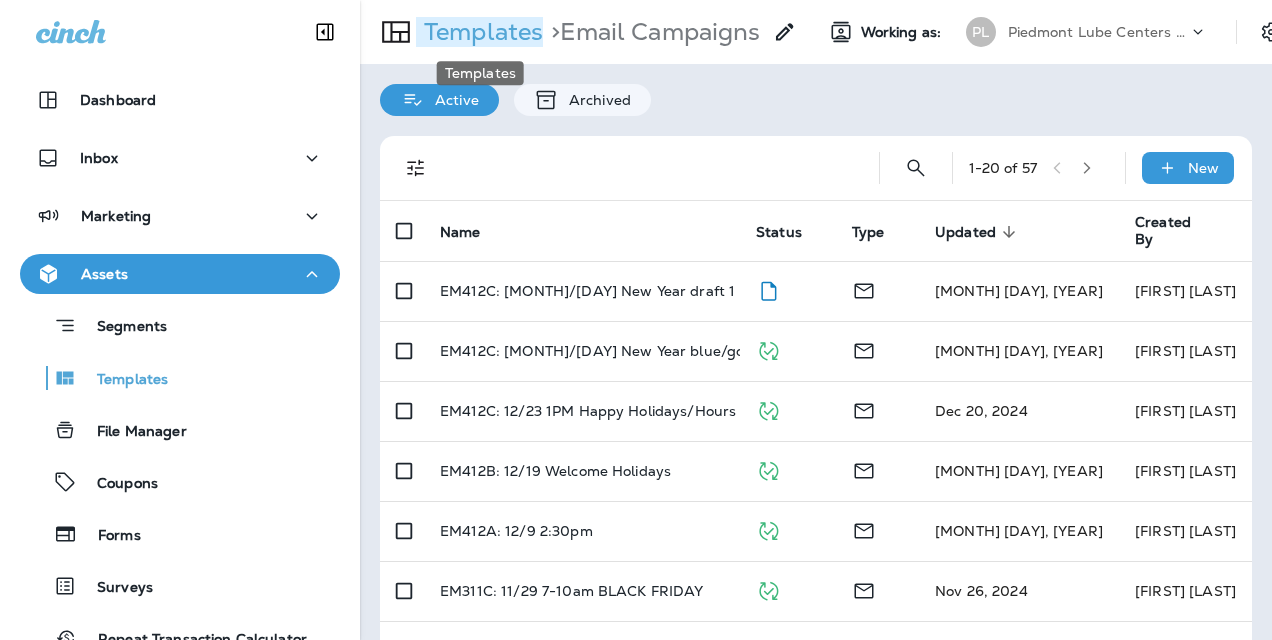 click on "Templates" at bounding box center [479, 32] 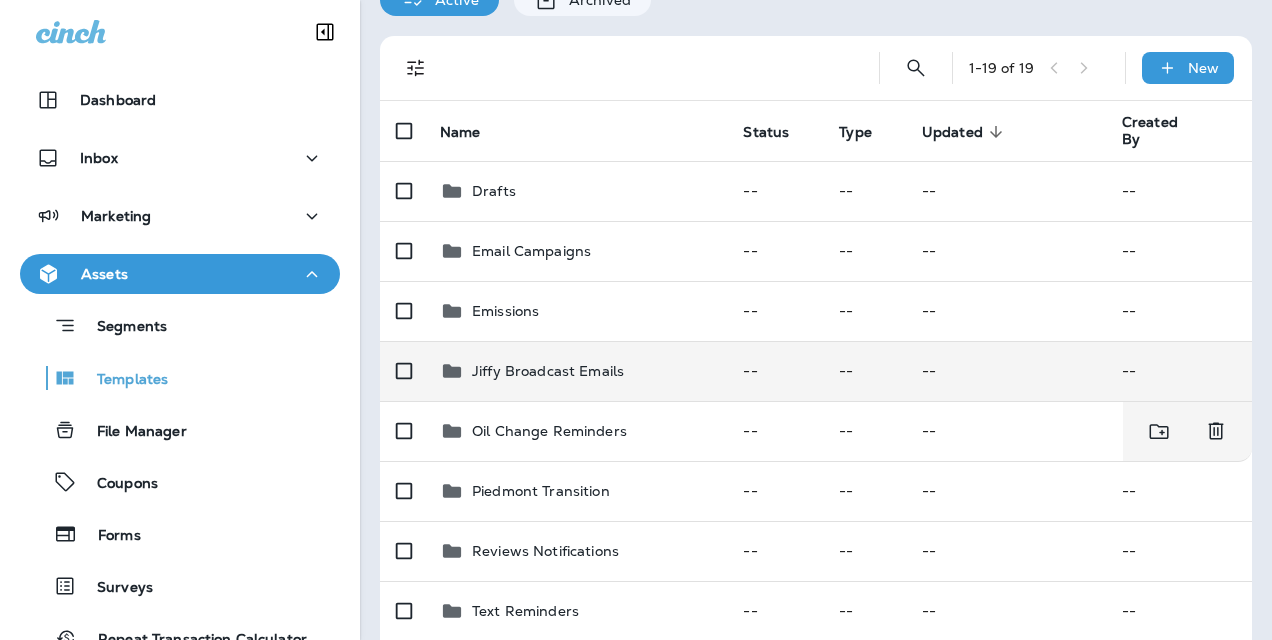 scroll, scrollTop: 200, scrollLeft: 0, axis: vertical 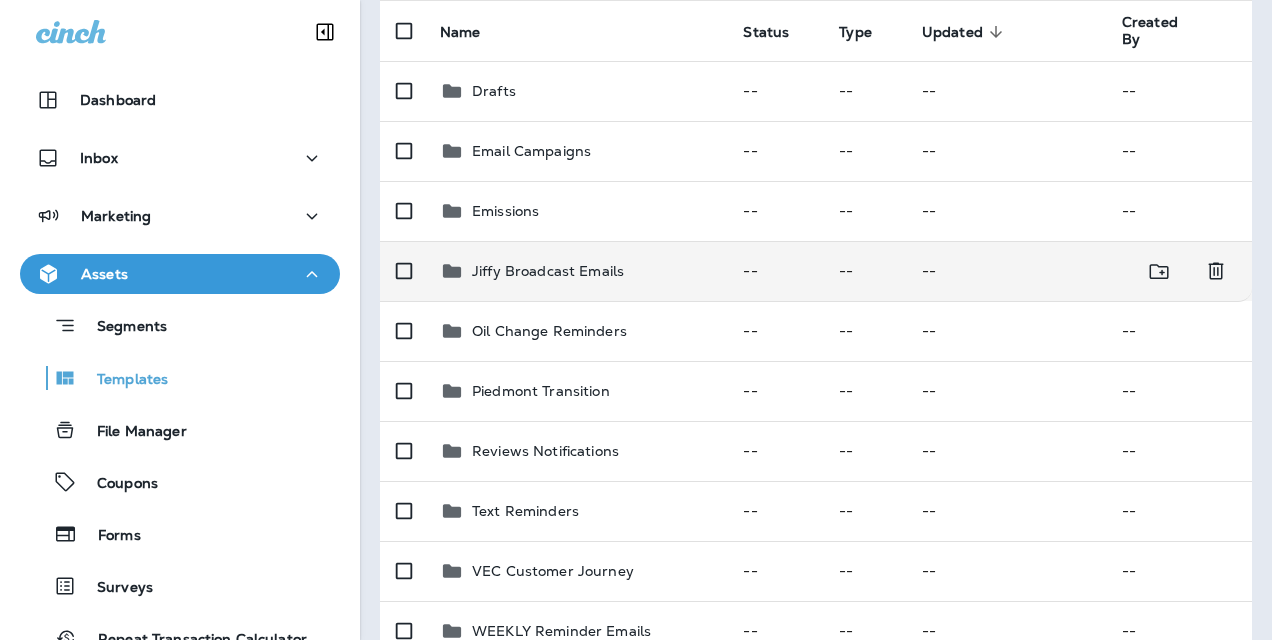 click on "Jiffy Broadcast Emails" at bounding box center (548, 271) 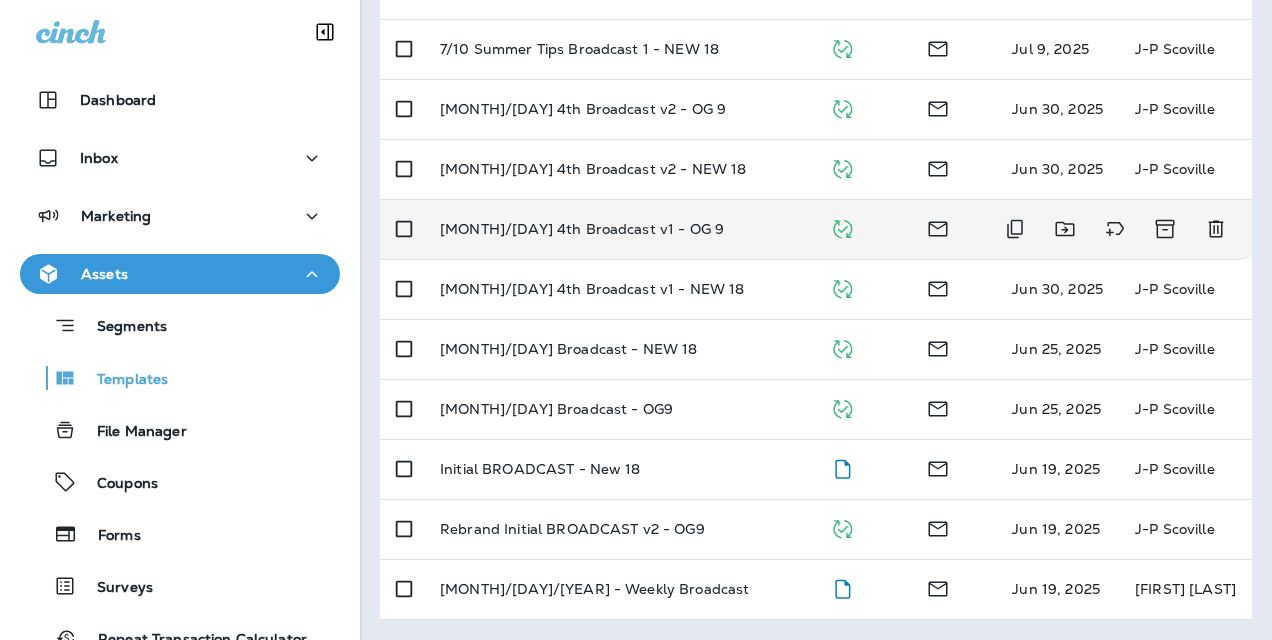 scroll, scrollTop: 316, scrollLeft: 0, axis: vertical 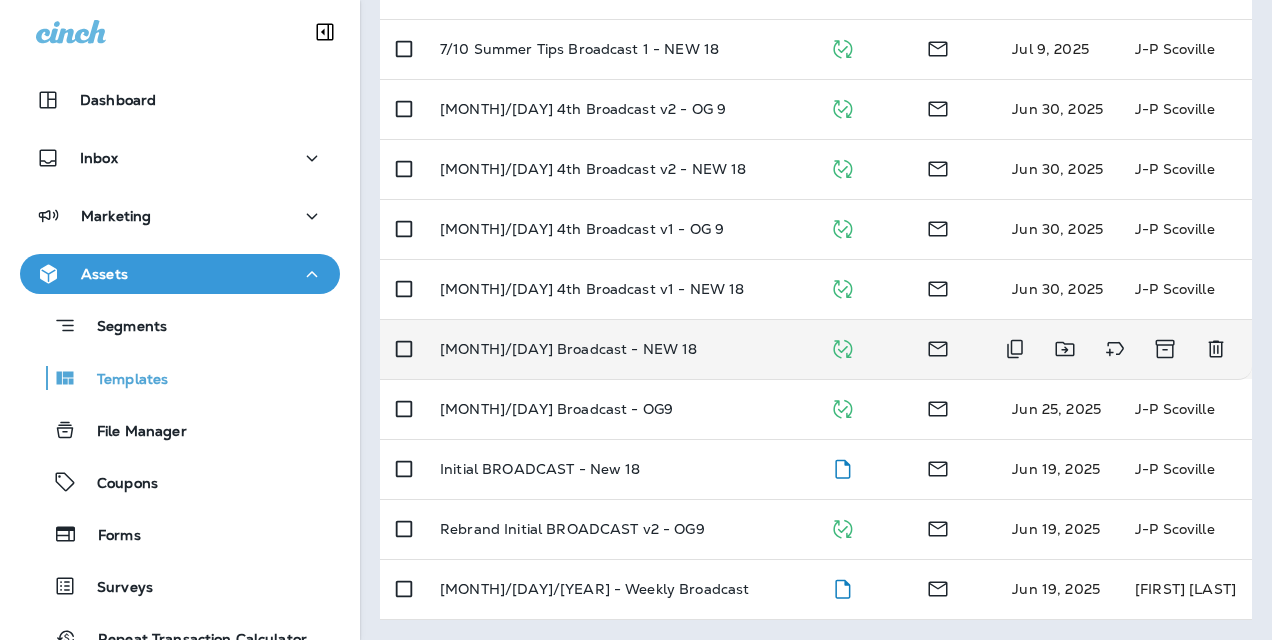click on "[MONTH]/[DAY] Broadcast - NEW 18" at bounding box center [568, 349] 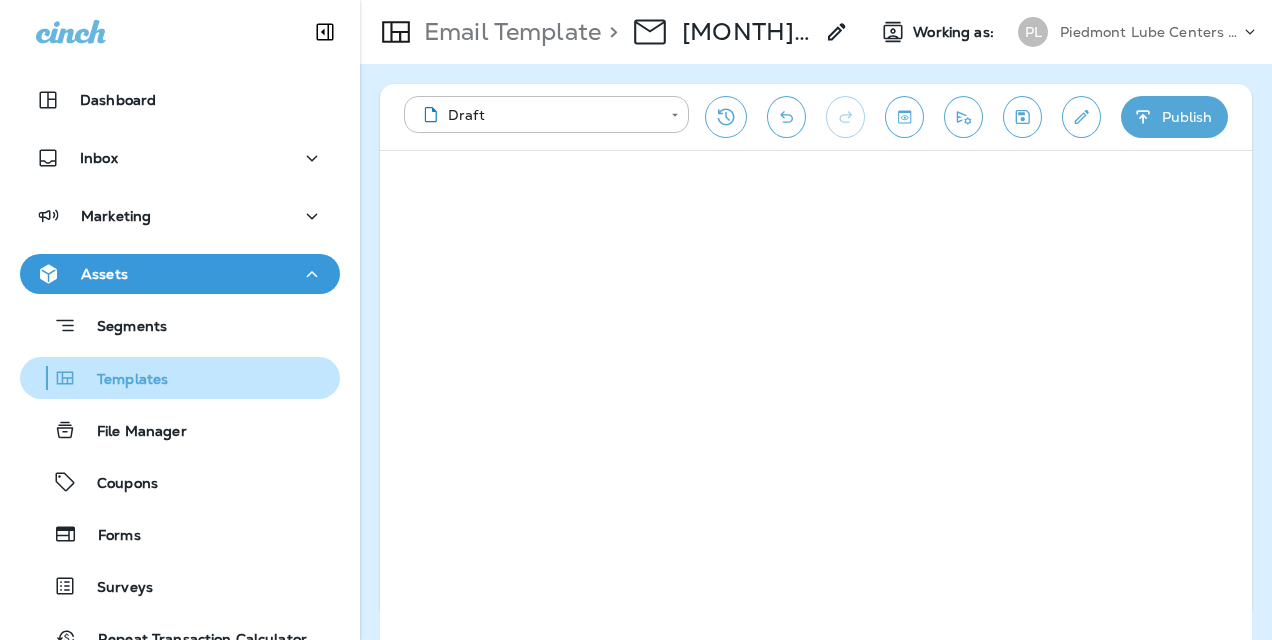 click on "Templates" at bounding box center (122, 380) 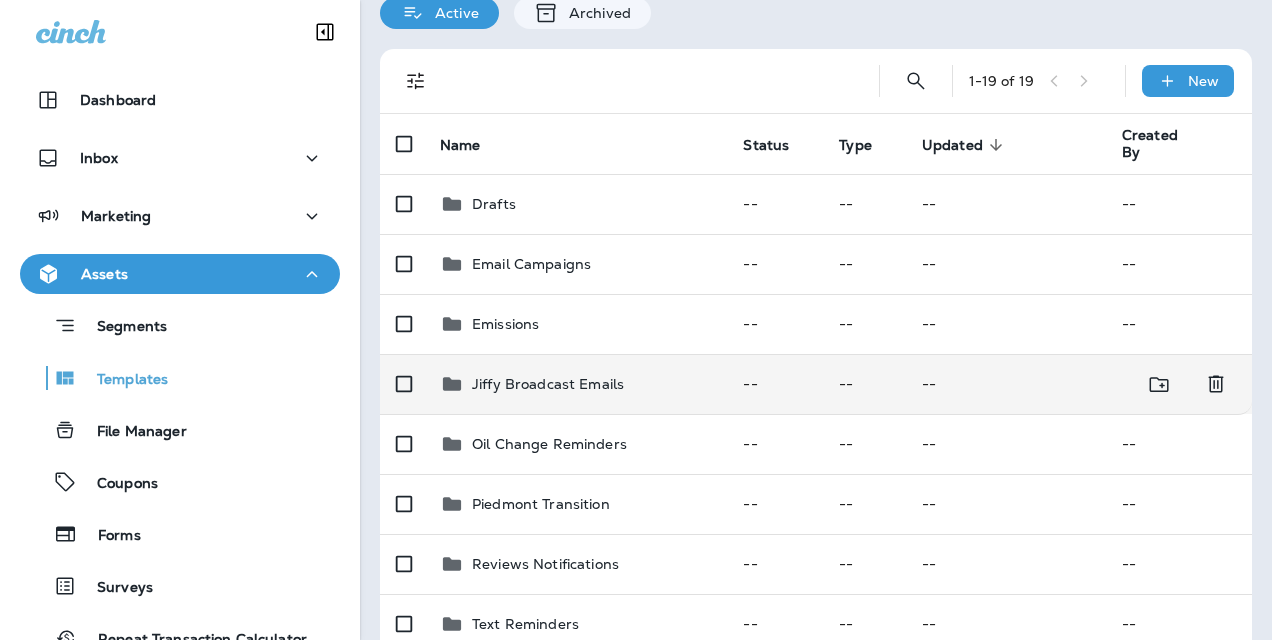 scroll, scrollTop: 200, scrollLeft: 0, axis: vertical 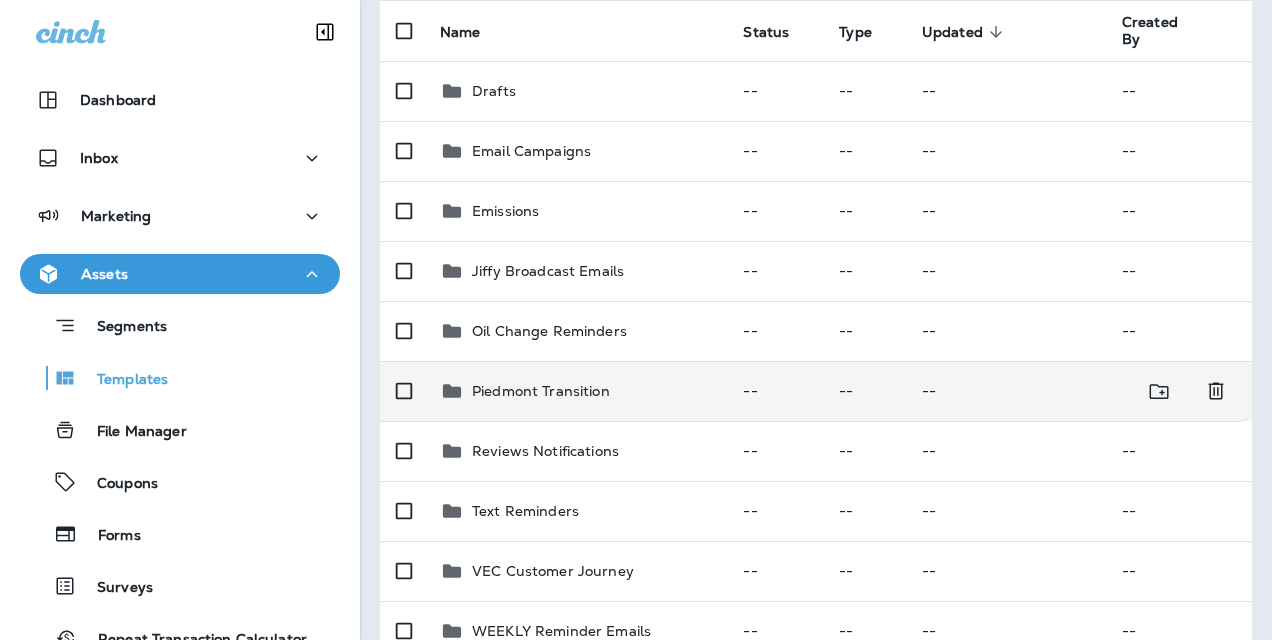 click on "Piedmont Transition" at bounding box center (541, 391) 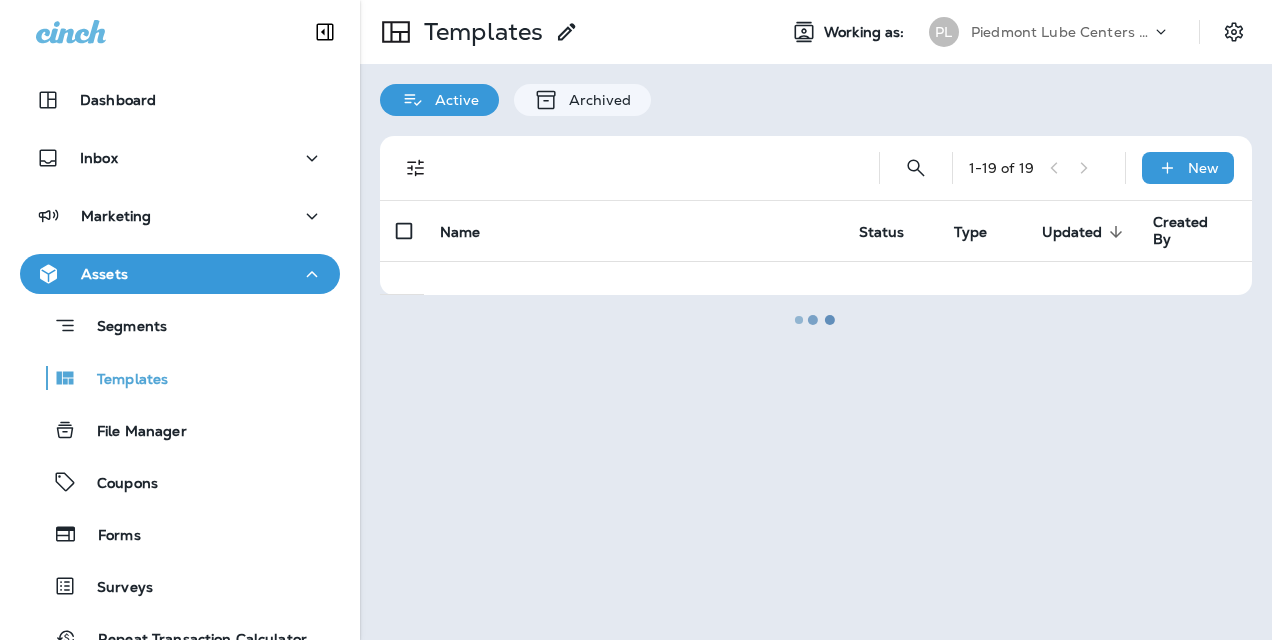 scroll, scrollTop: 0, scrollLeft: 0, axis: both 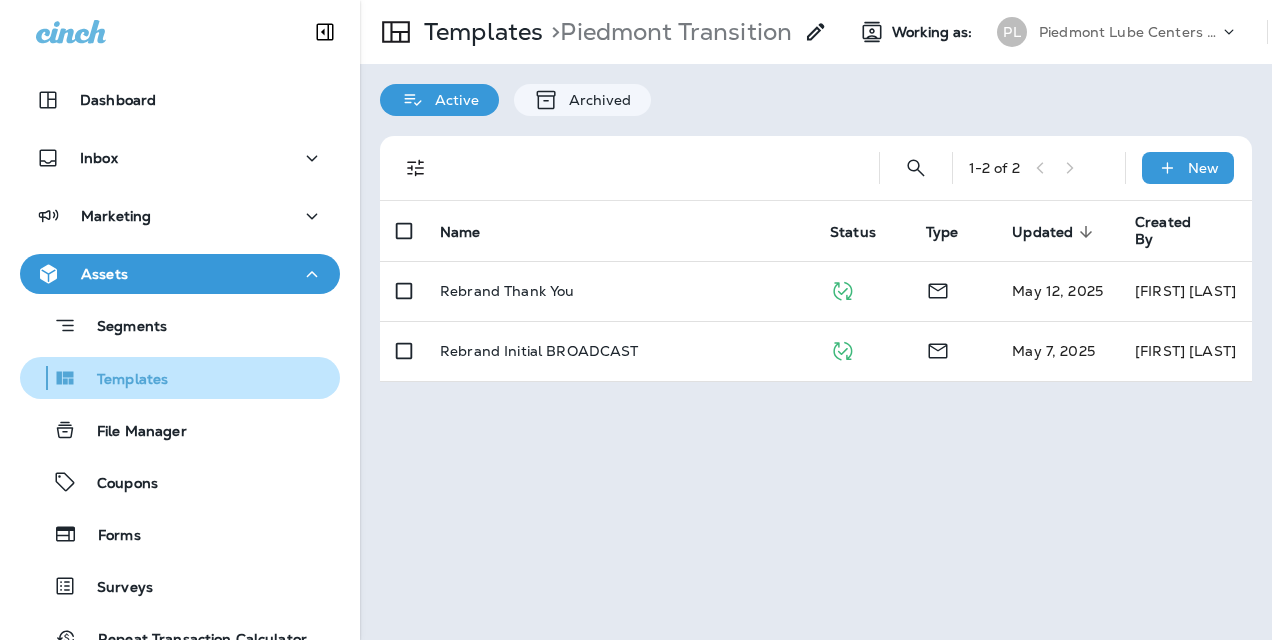 click on "Templates" at bounding box center [122, 380] 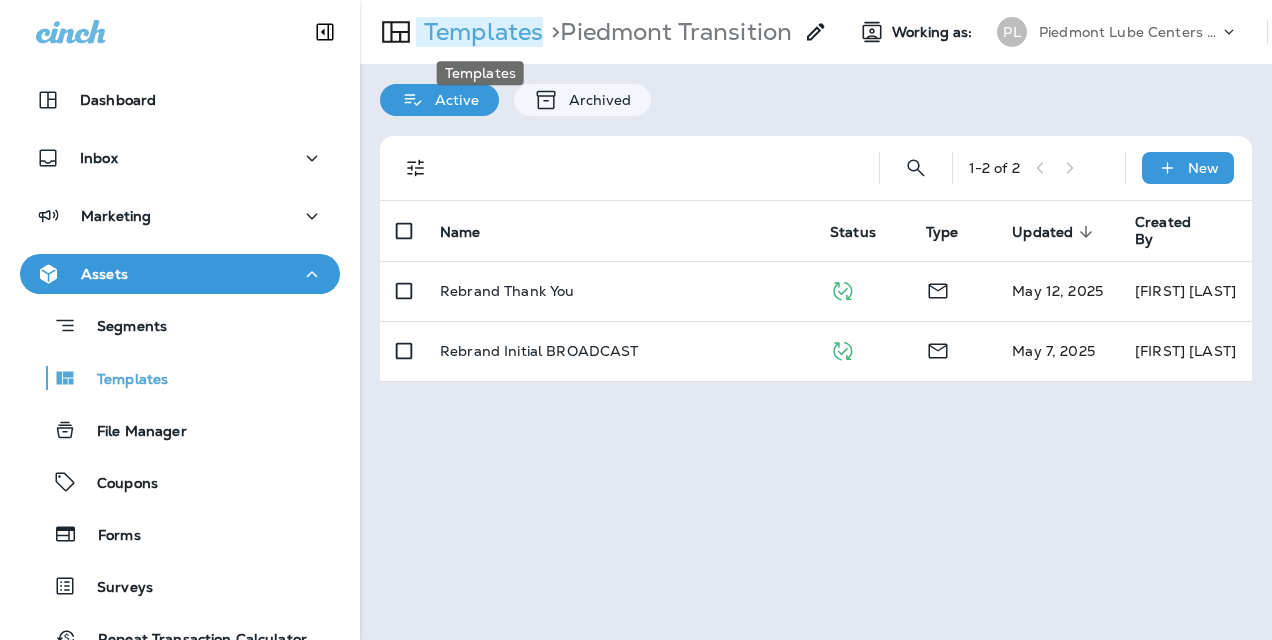 click on "Templates" at bounding box center (479, 32) 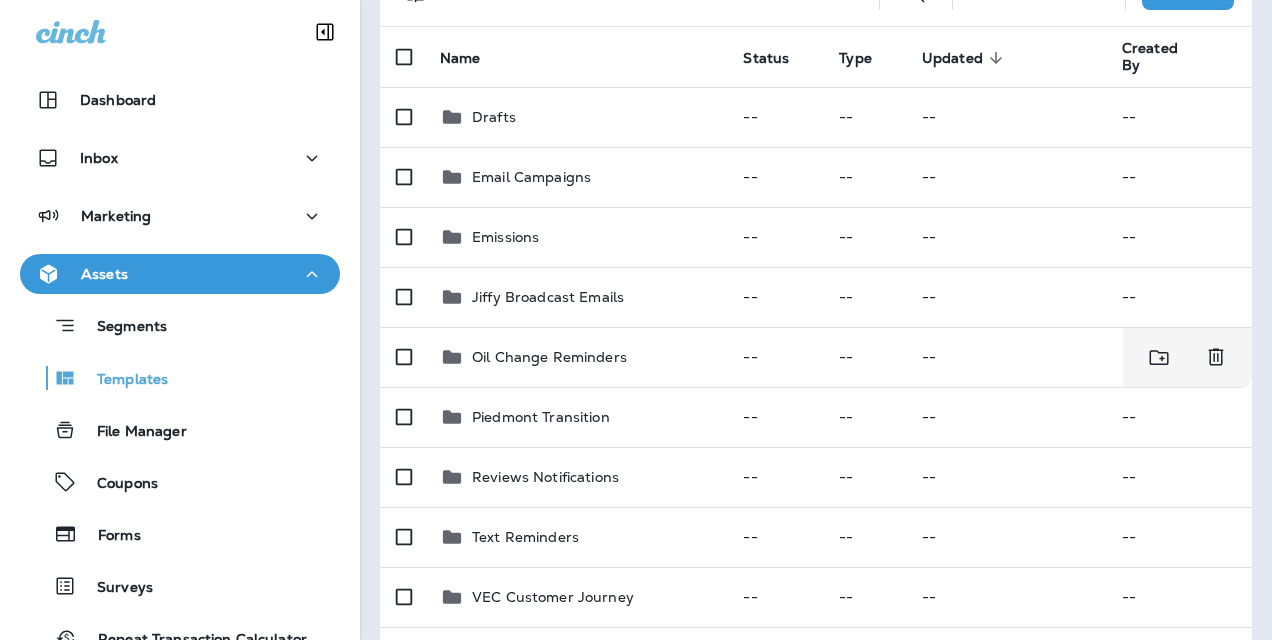 scroll, scrollTop: 200, scrollLeft: 0, axis: vertical 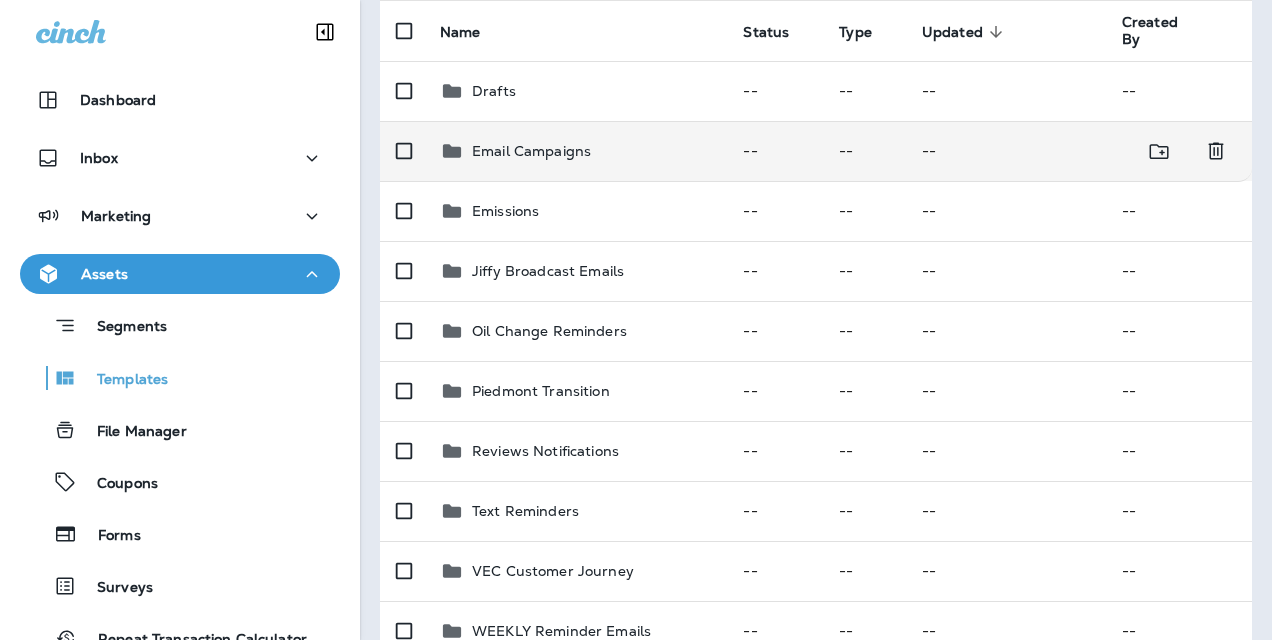 click on "Email Campaigns" at bounding box center (531, 151) 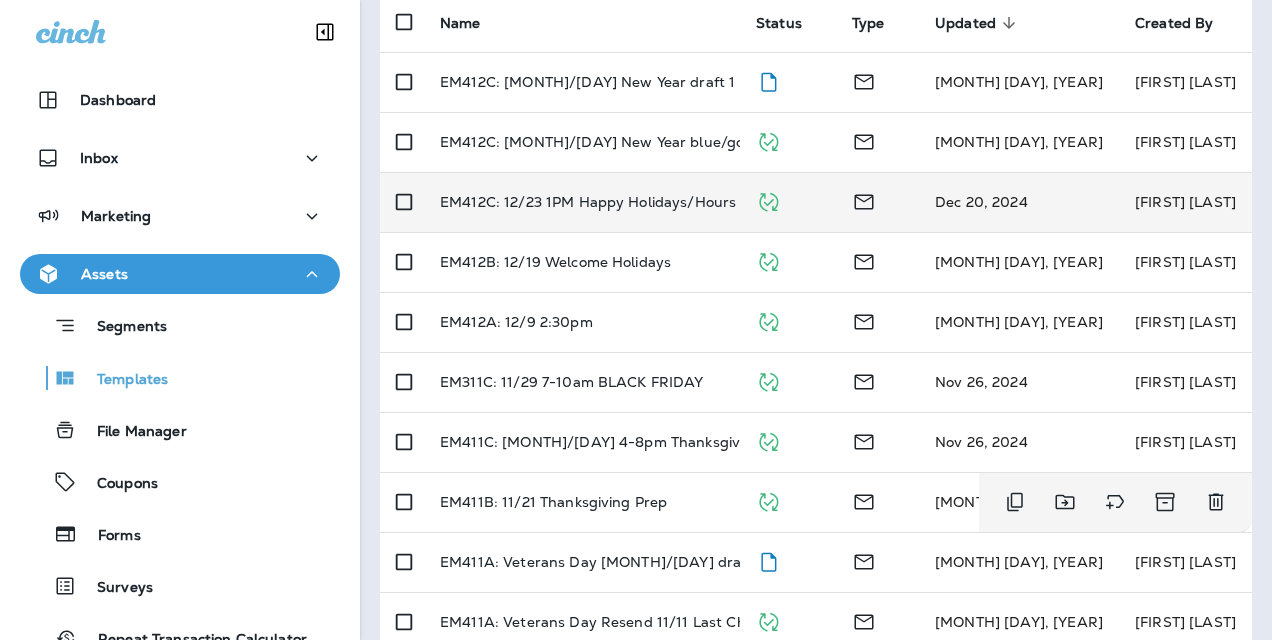 scroll, scrollTop: 0, scrollLeft: 0, axis: both 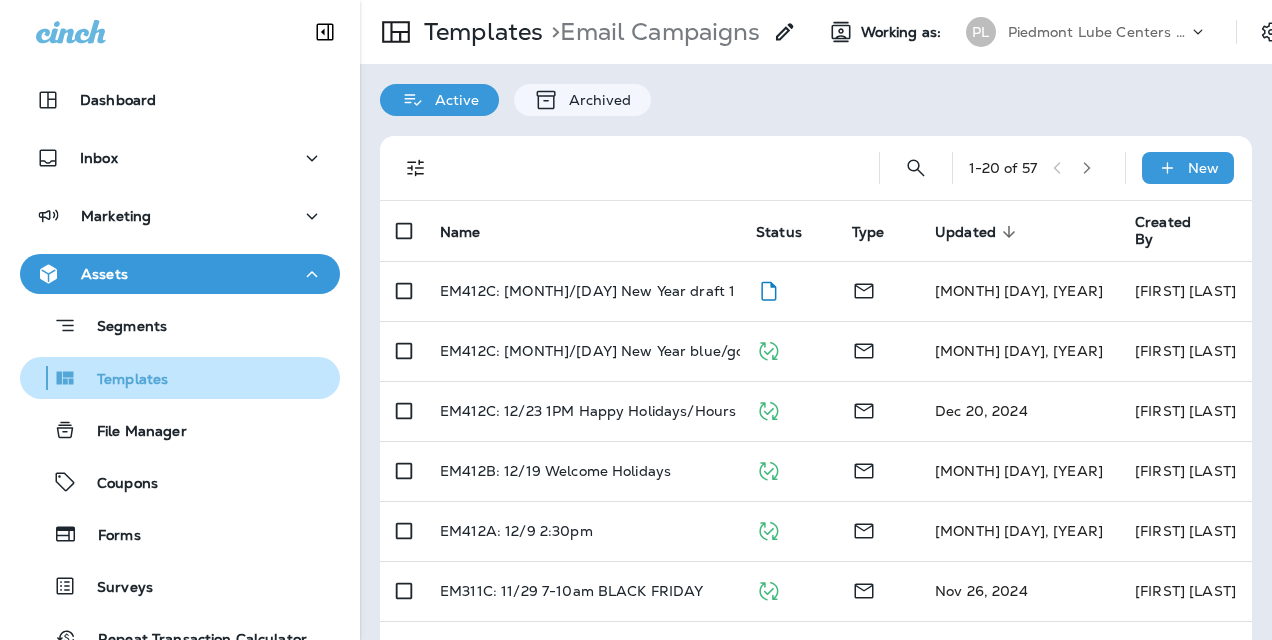 click on "Templates" at bounding box center [122, 380] 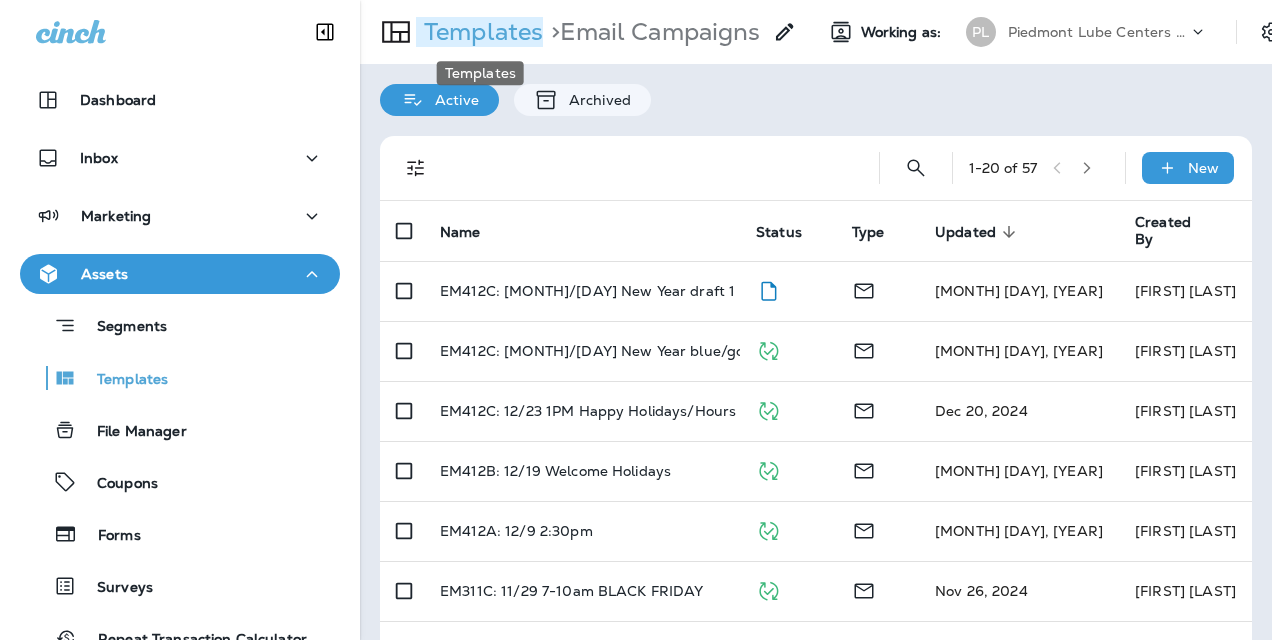 click on "Templates" at bounding box center [479, 32] 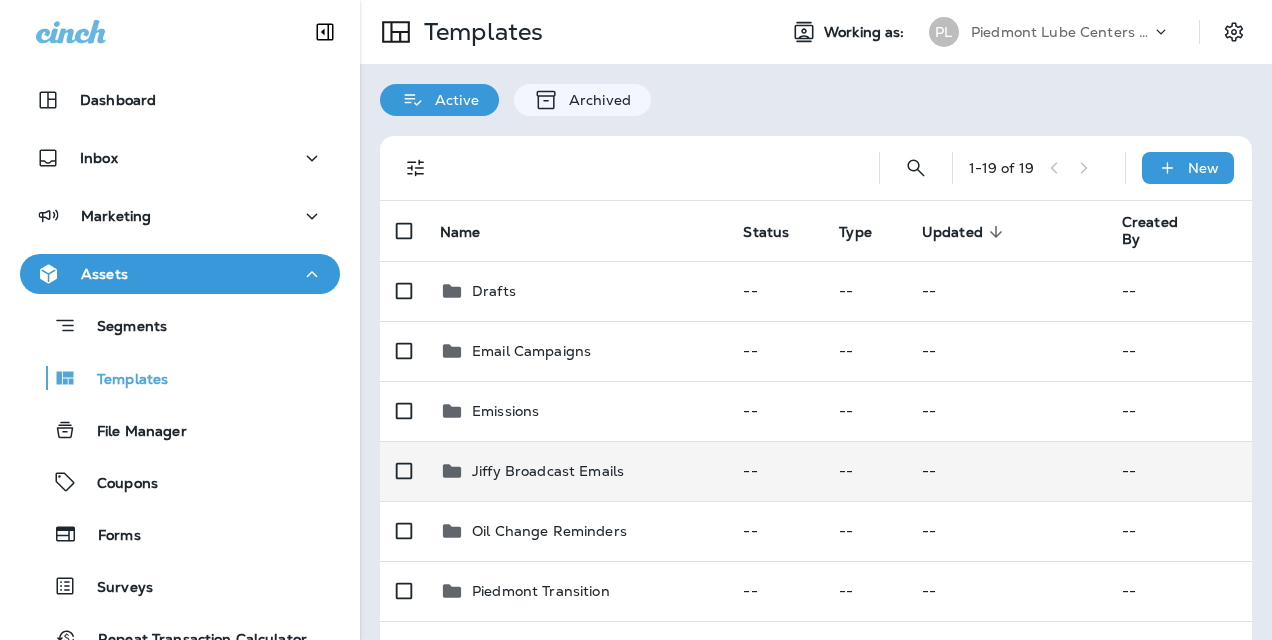 click on "Jiffy Broadcast Emails" at bounding box center (548, 471) 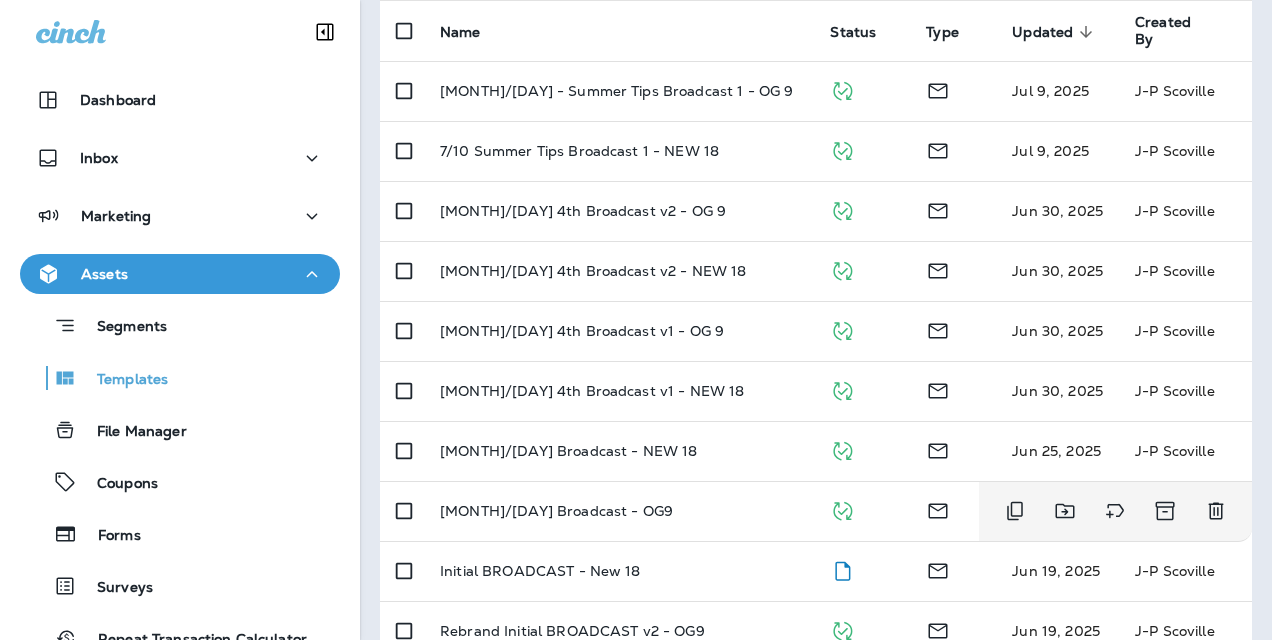 scroll, scrollTop: 316, scrollLeft: 0, axis: vertical 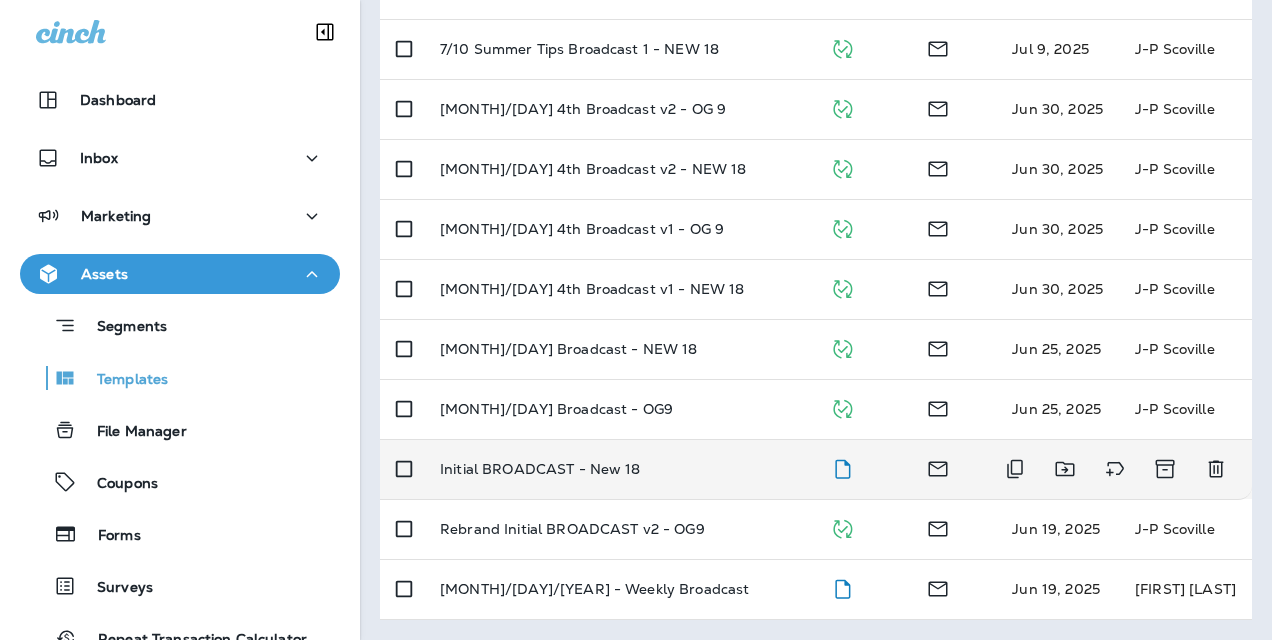 click on "Initial BROADCAST - New 18" at bounding box center [540, 469] 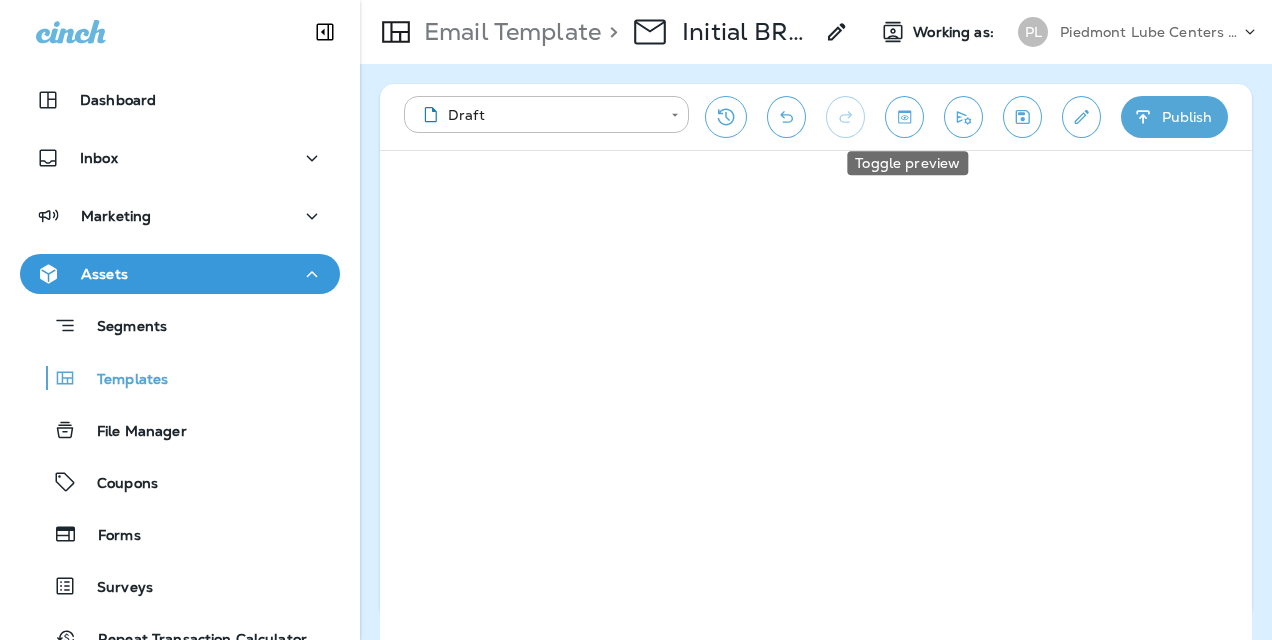 click 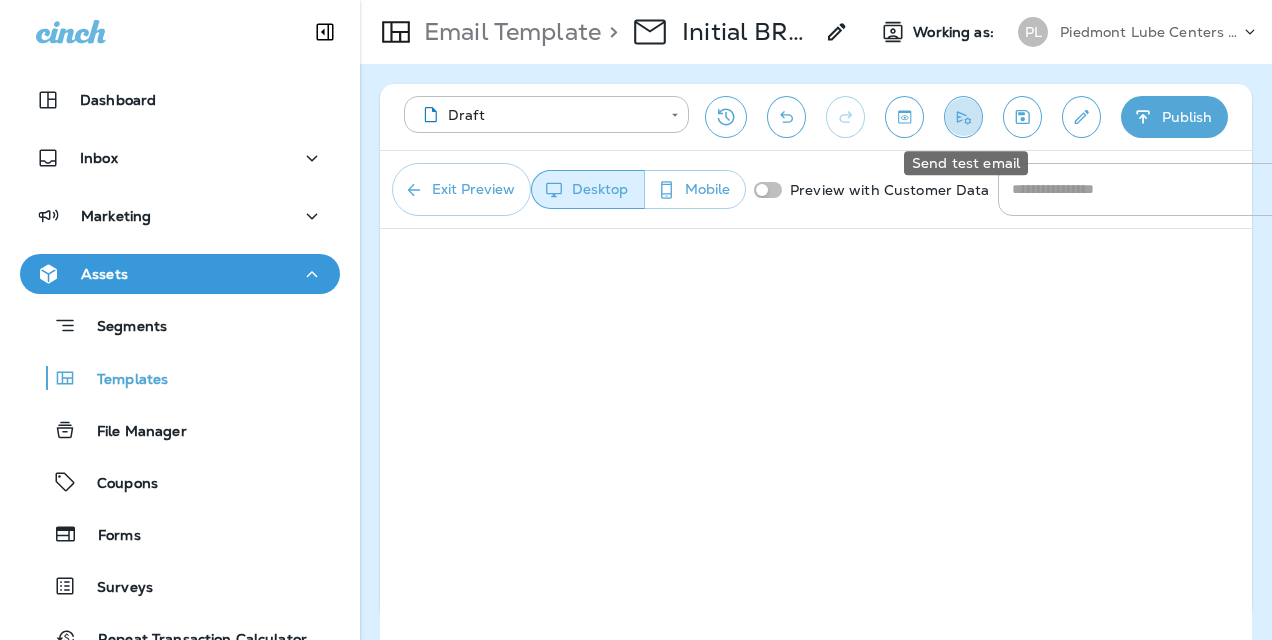 click 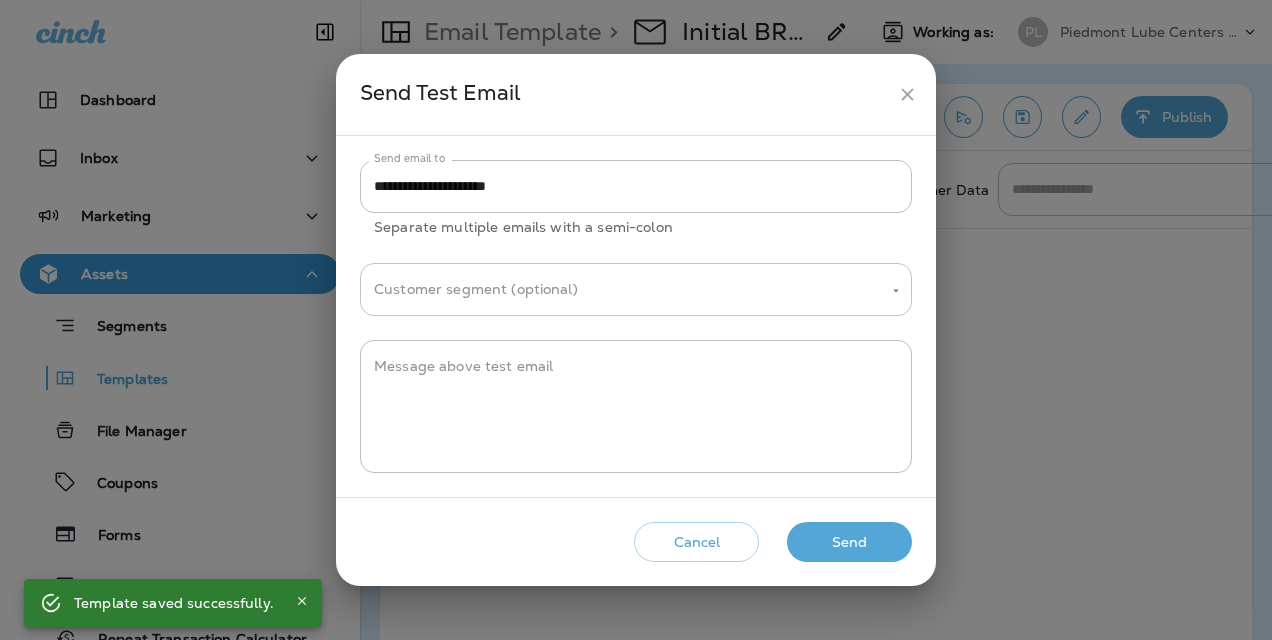 click on "Customer segment (optional)" at bounding box center [621, 289] 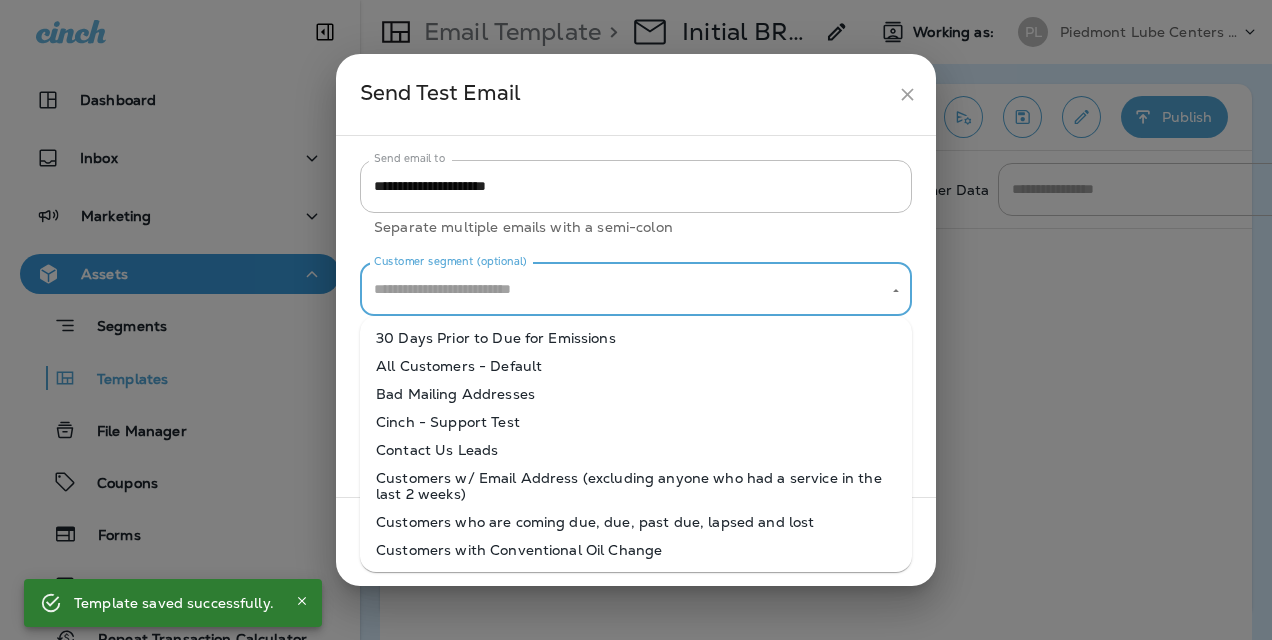click on "Customers w/ Email Address (excluding anyone who had a service in the last 2 weeks)" at bounding box center [636, 486] 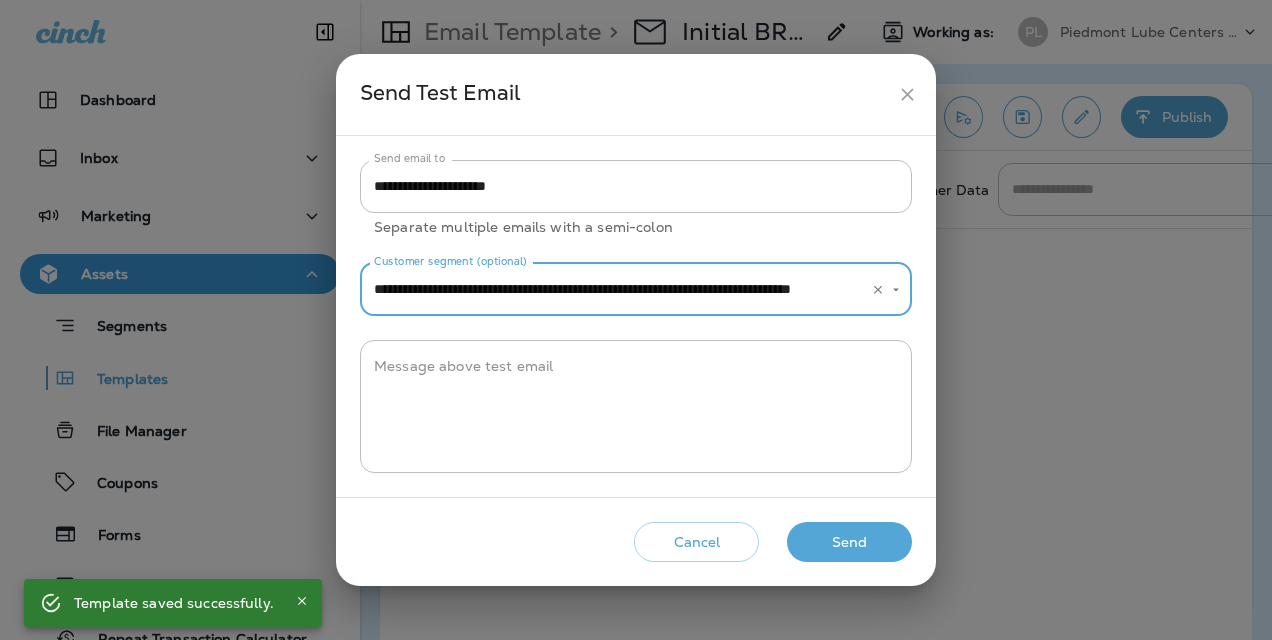 click on "Send" at bounding box center [849, 542] 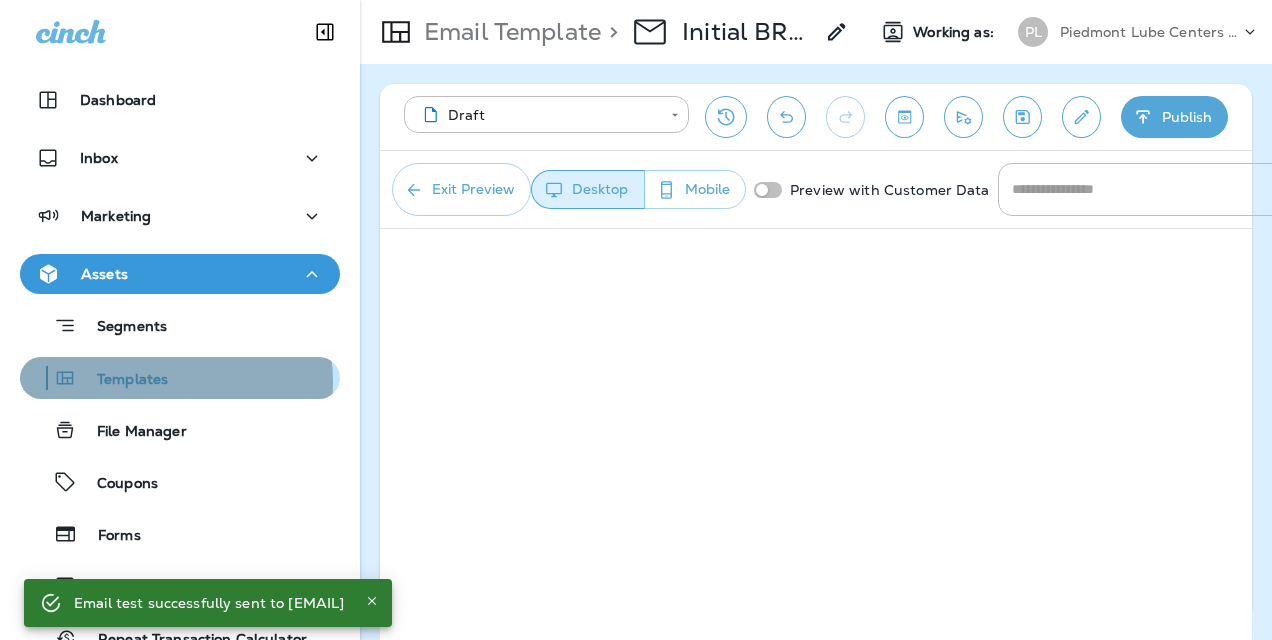 click on "Templates" at bounding box center [122, 380] 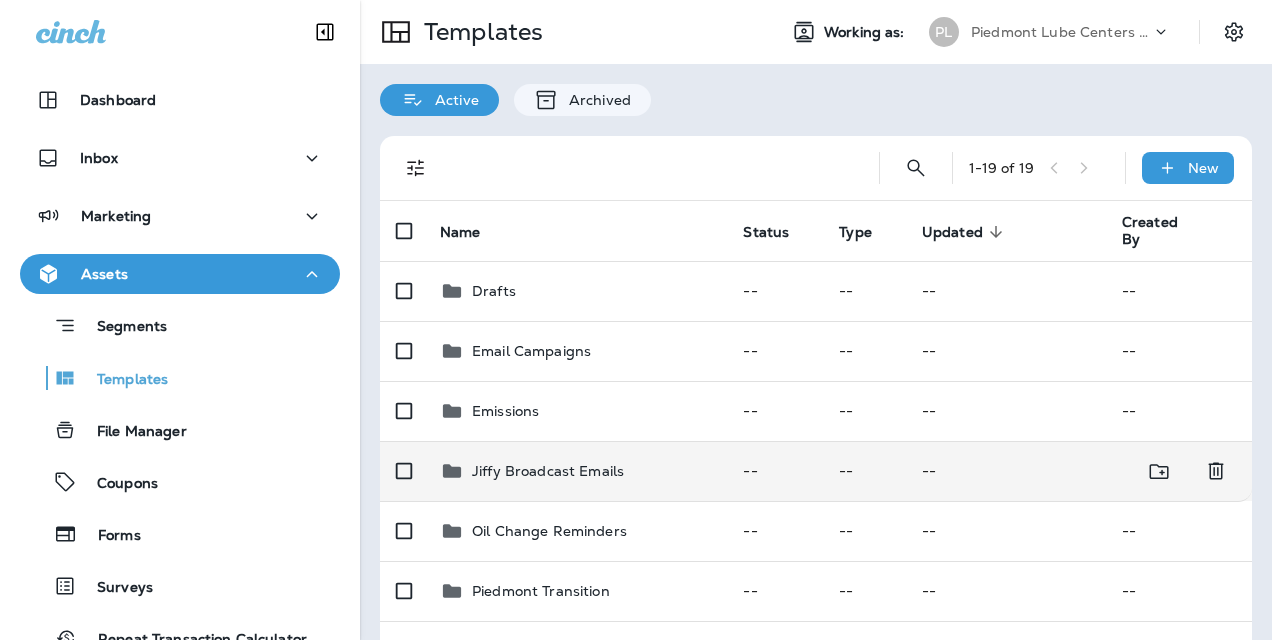click on "Jiffy Broadcast Emails" at bounding box center (548, 471) 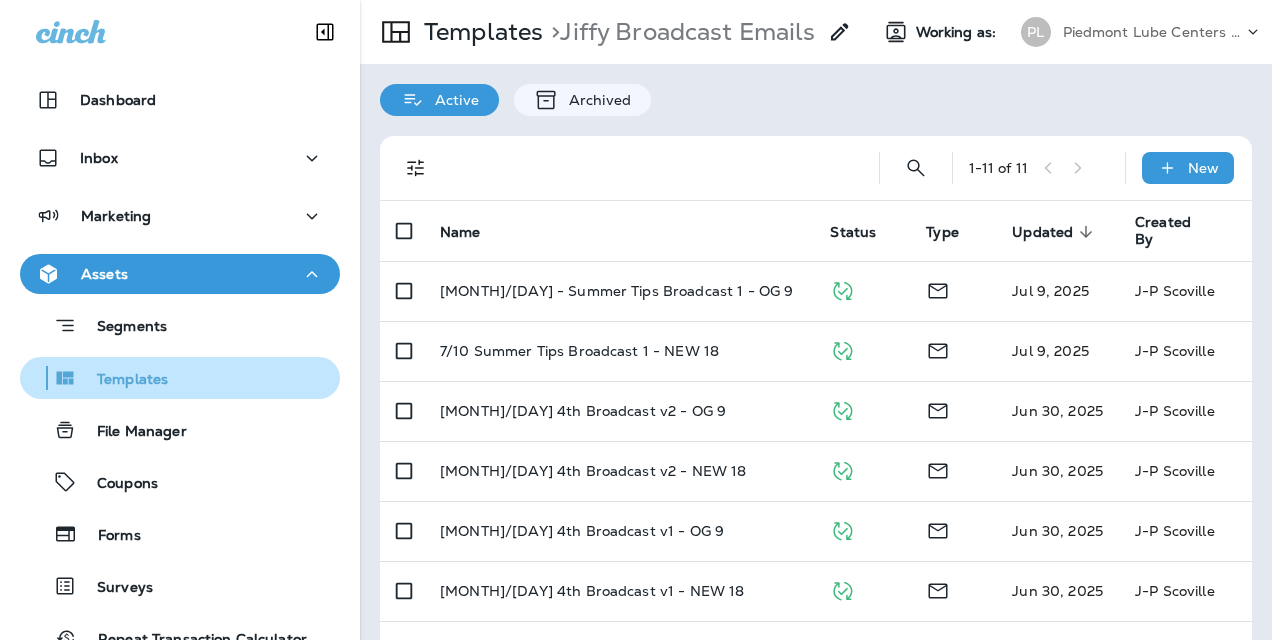 click on "Templates" at bounding box center (122, 380) 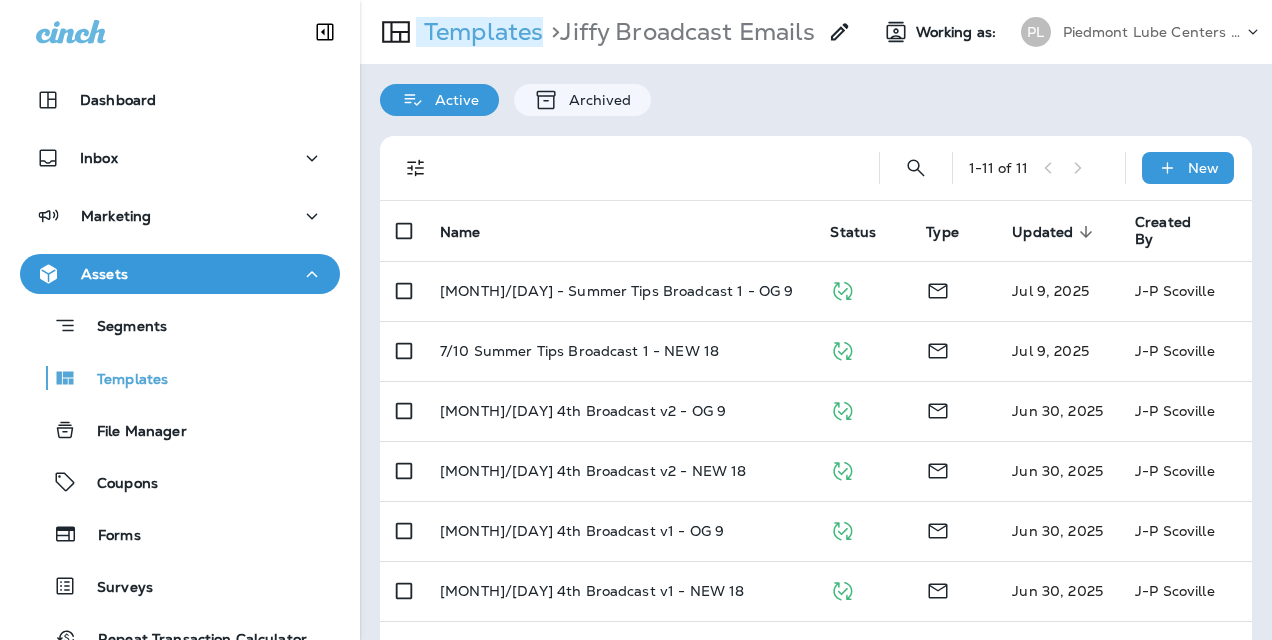 click on "Templates" at bounding box center (479, 32) 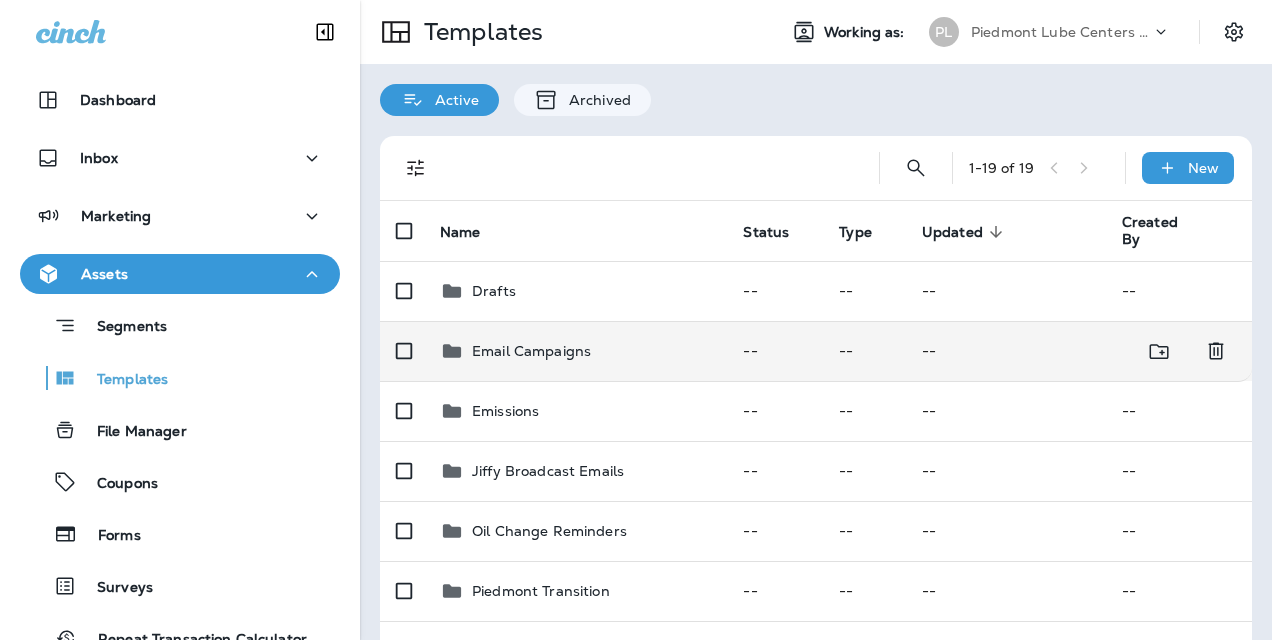 click on "Email Campaigns" at bounding box center (531, 351) 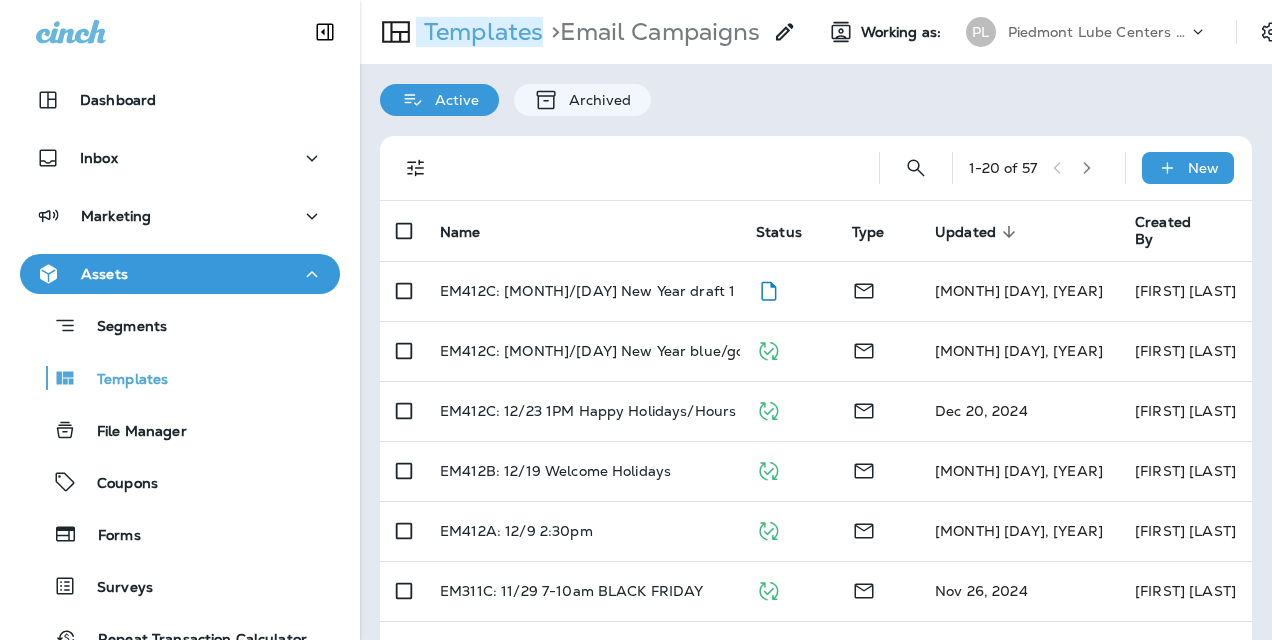 click on "Templates" at bounding box center [479, 32] 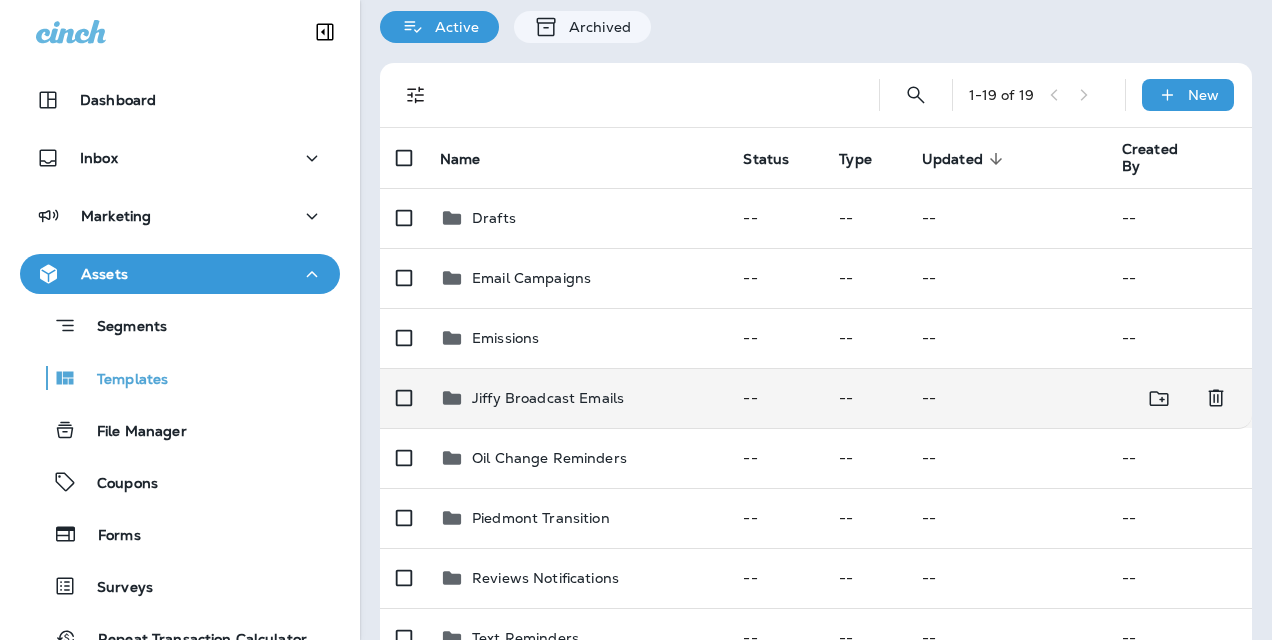 scroll, scrollTop: 100, scrollLeft: 0, axis: vertical 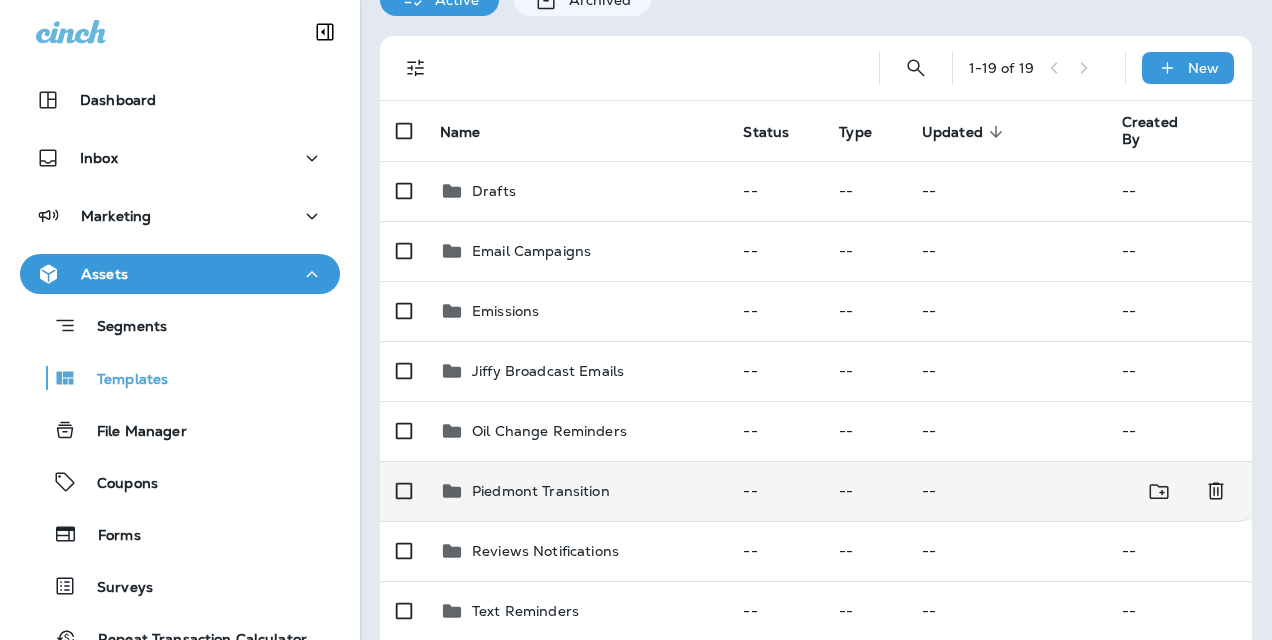 click on "Piedmont Transition" at bounding box center (541, 491) 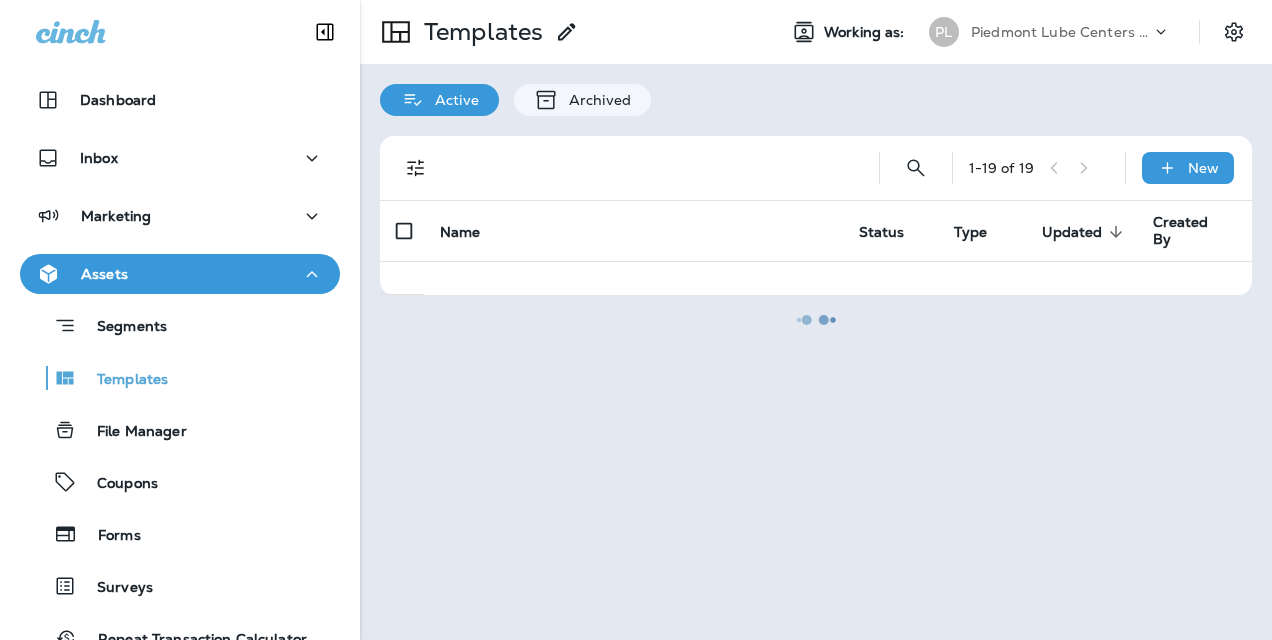 scroll, scrollTop: 0, scrollLeft: 0, axis: both 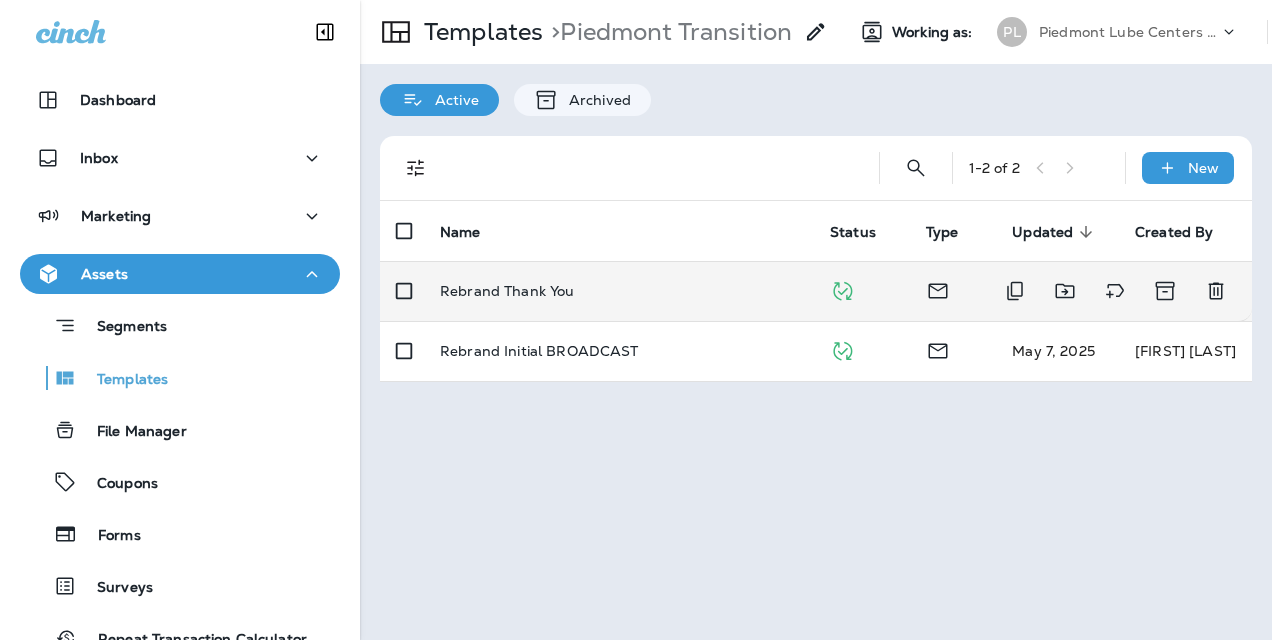 click on "Rebrand Thank You" at bounding box center (507, 291) 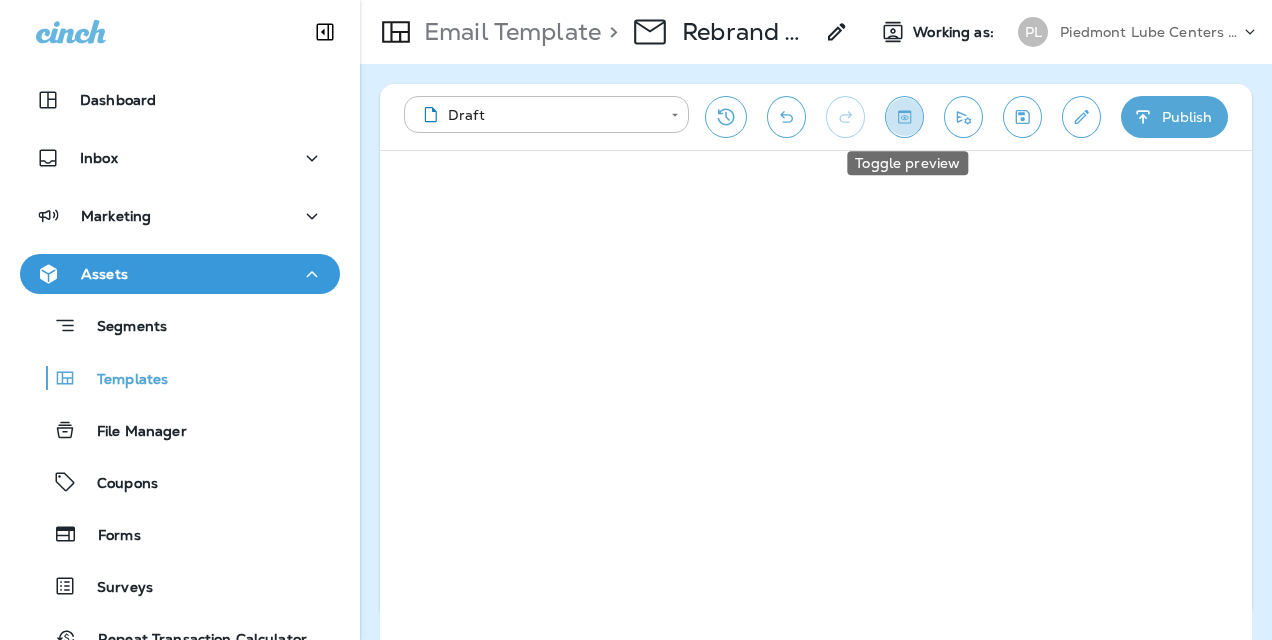click 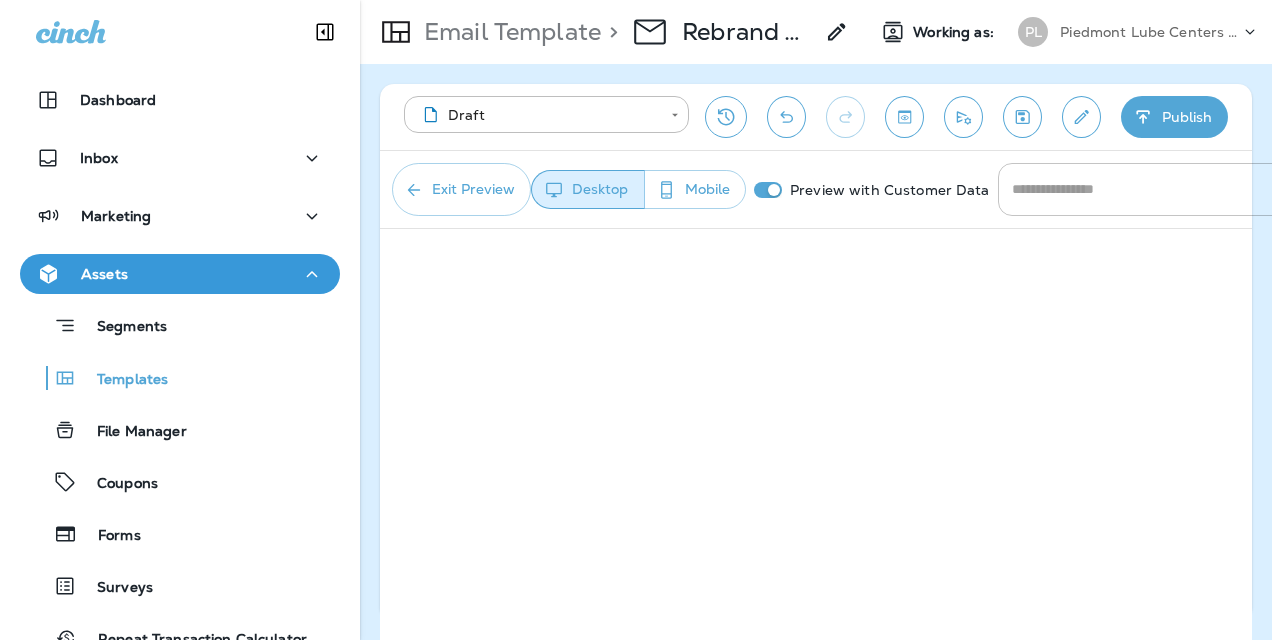 click at bounding box center (1133, 189) 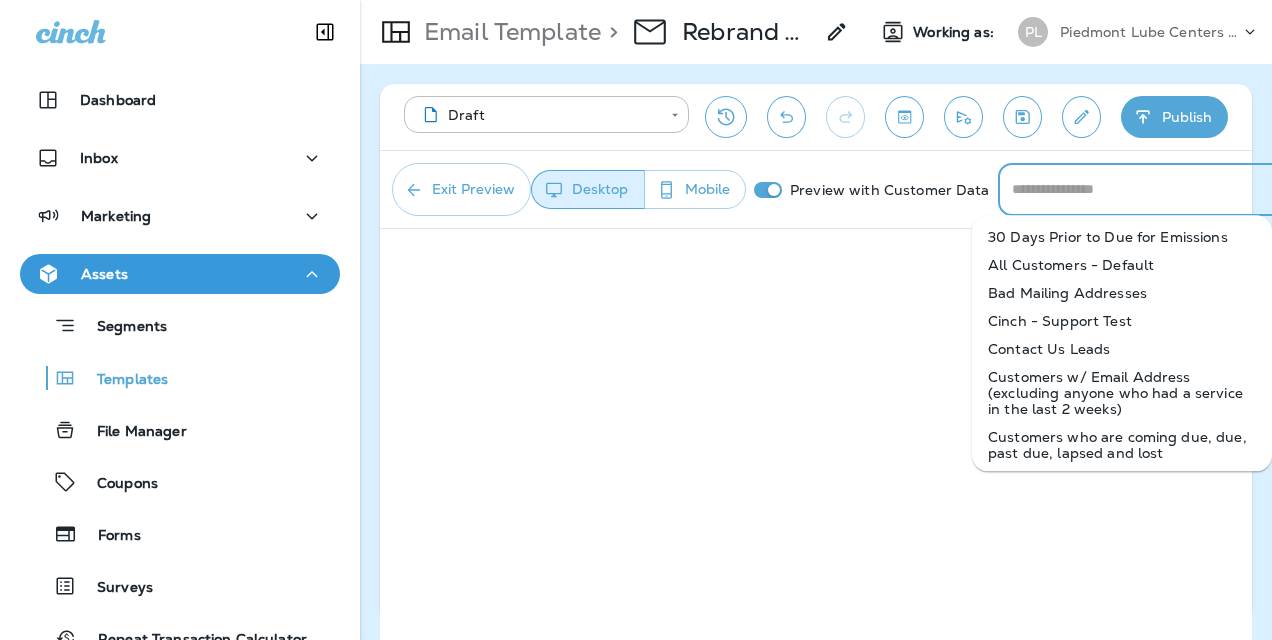 click on "Customers w/ Email Address (excluding anyone who had a service in the last 2 weeks)" at bounding box center (1122, 393) 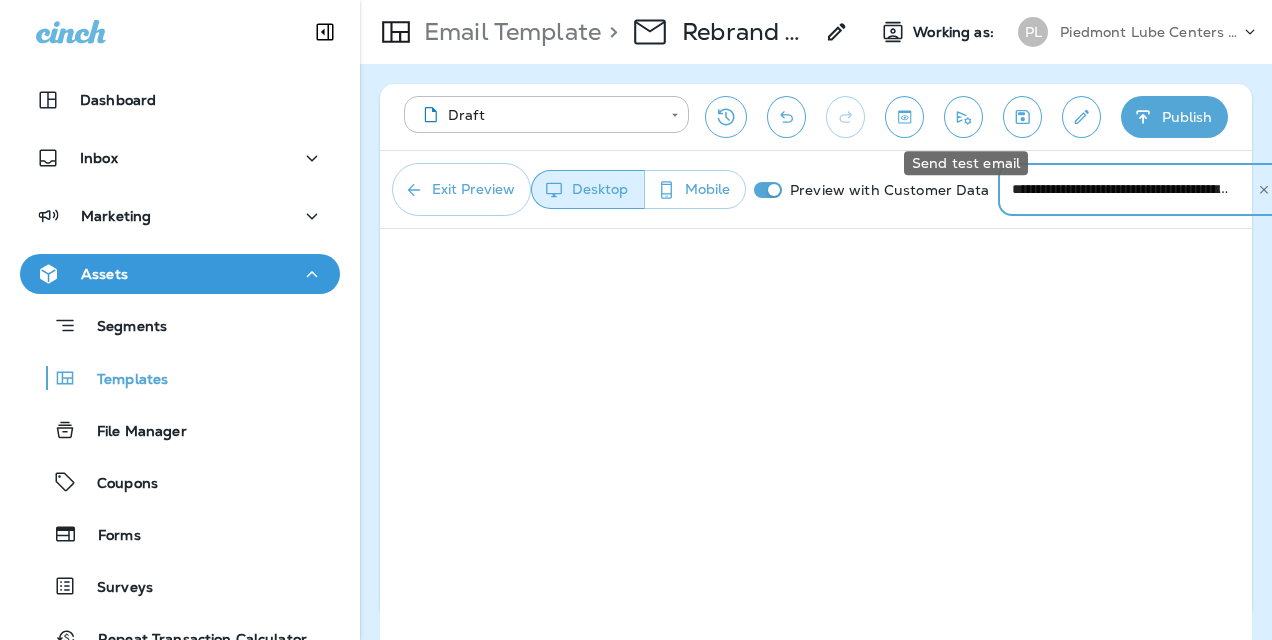 click 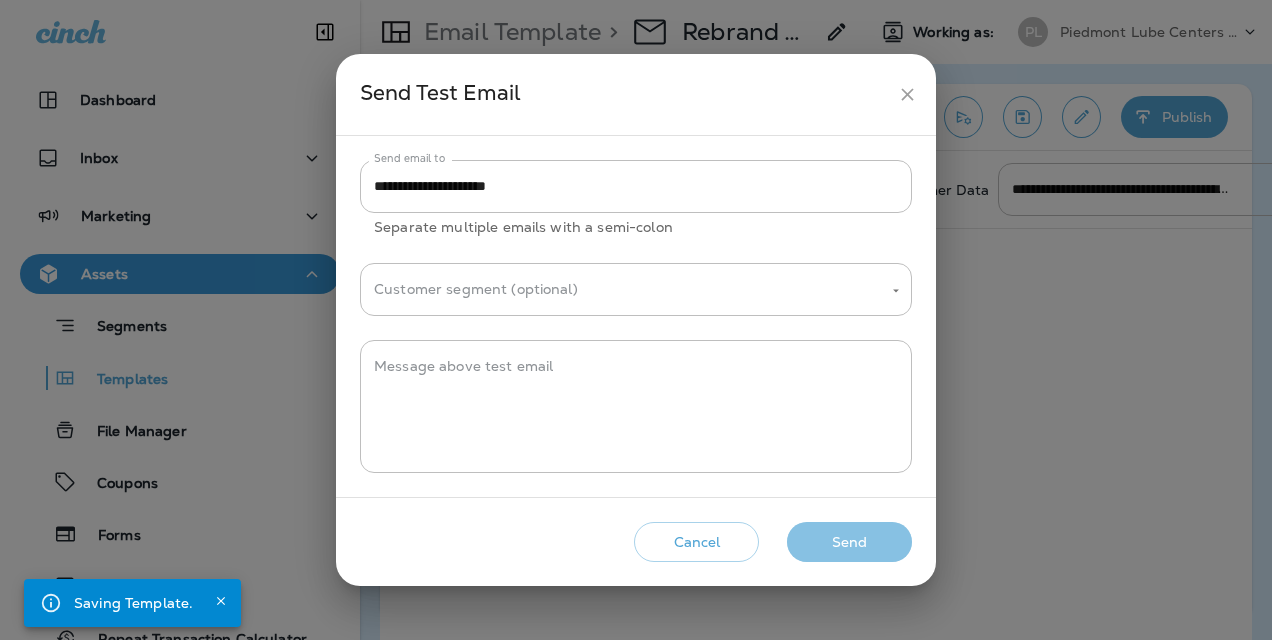 click on "Send" at bounding box center [849, 542] 